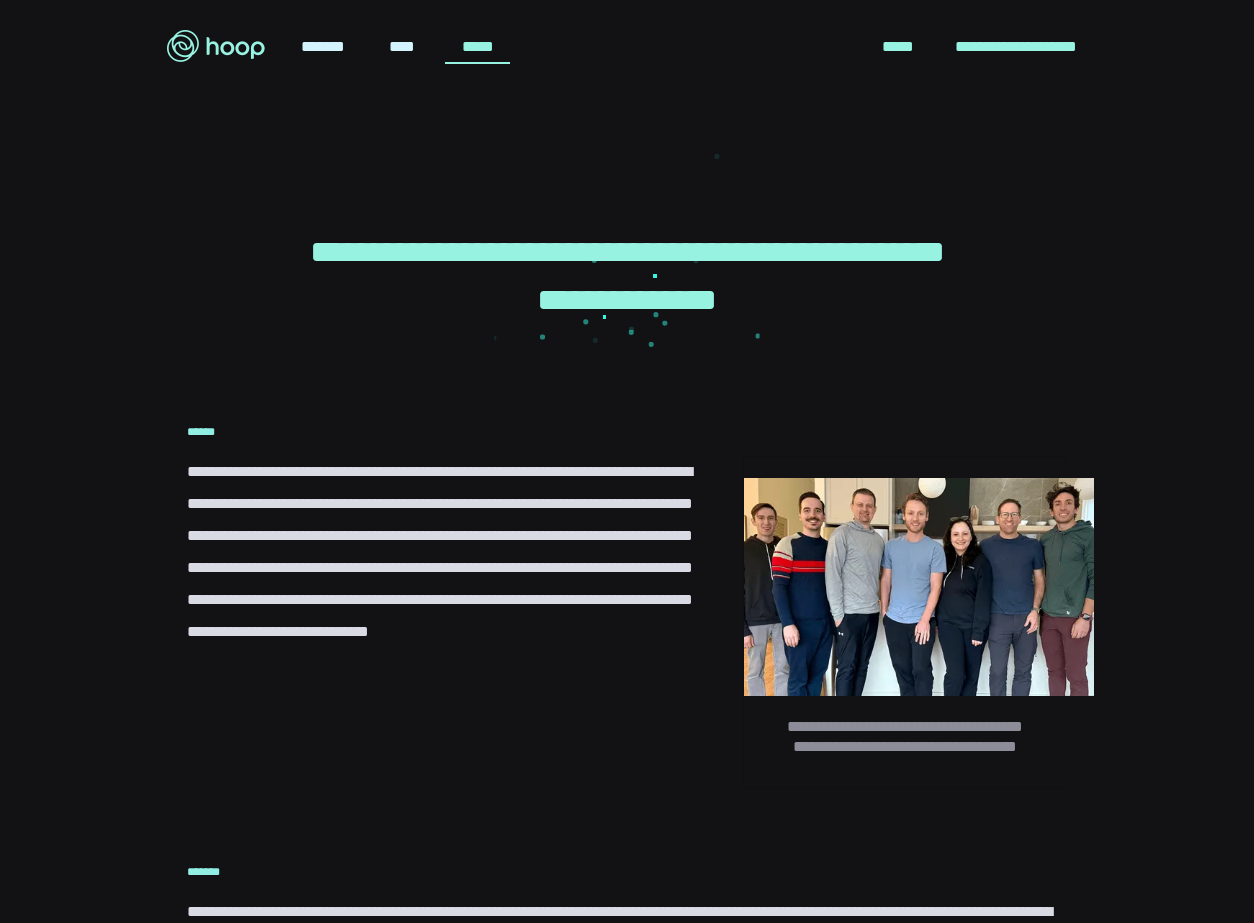 scroll, scrollTop: 0, scrollLeft: 0, axis: both 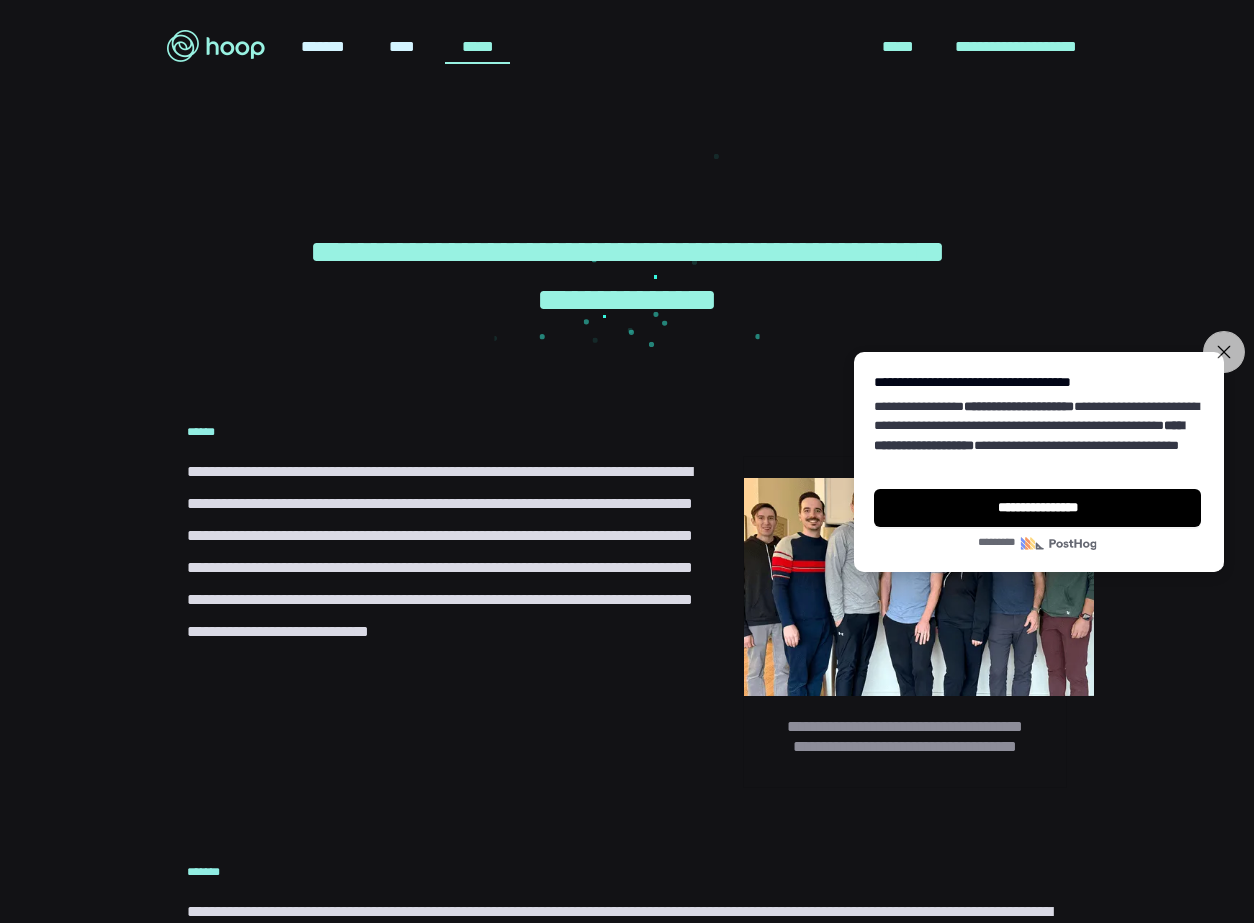 click on "**********" at bounding box center (1224, 352) 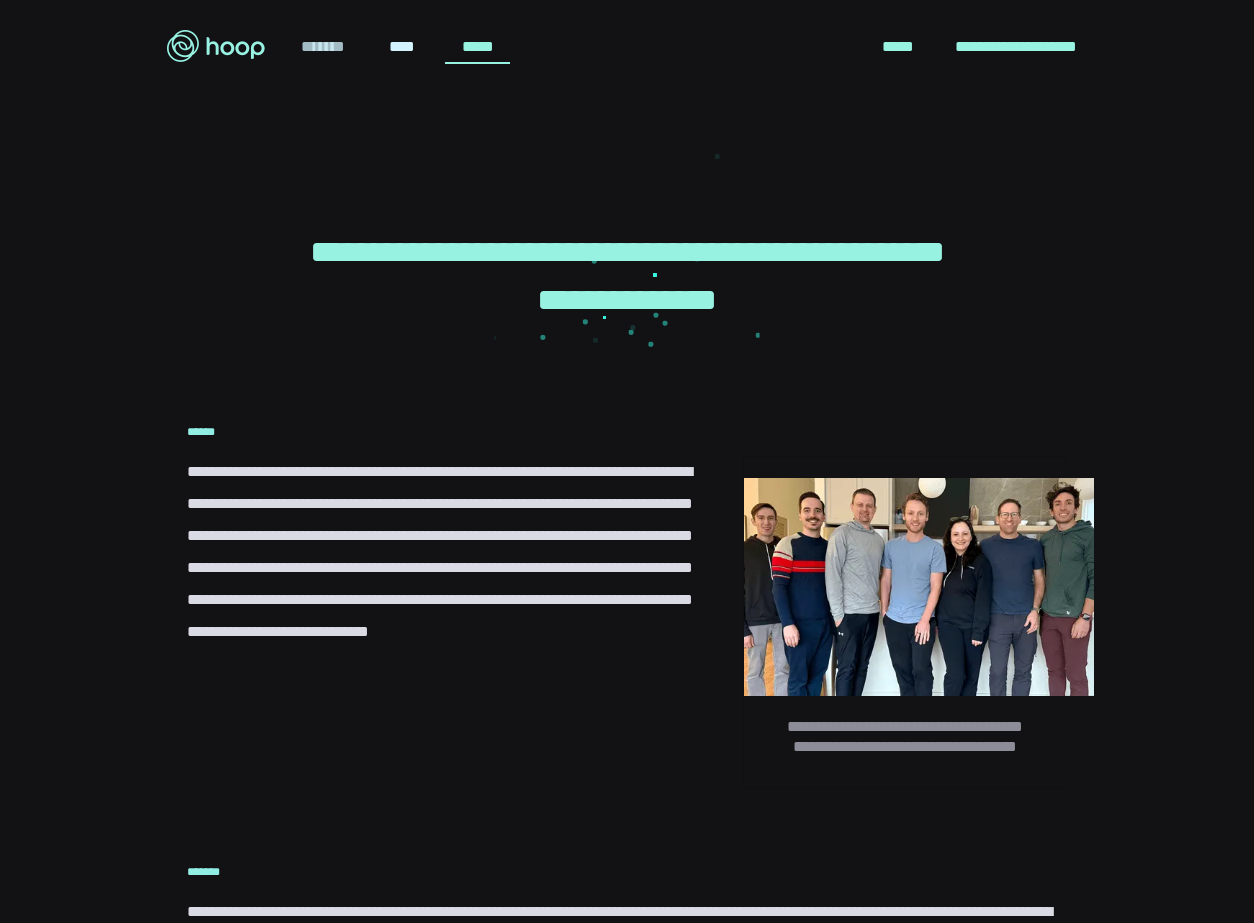 scroll, scrollTop: 0, scrollLeft: 0, axis: both 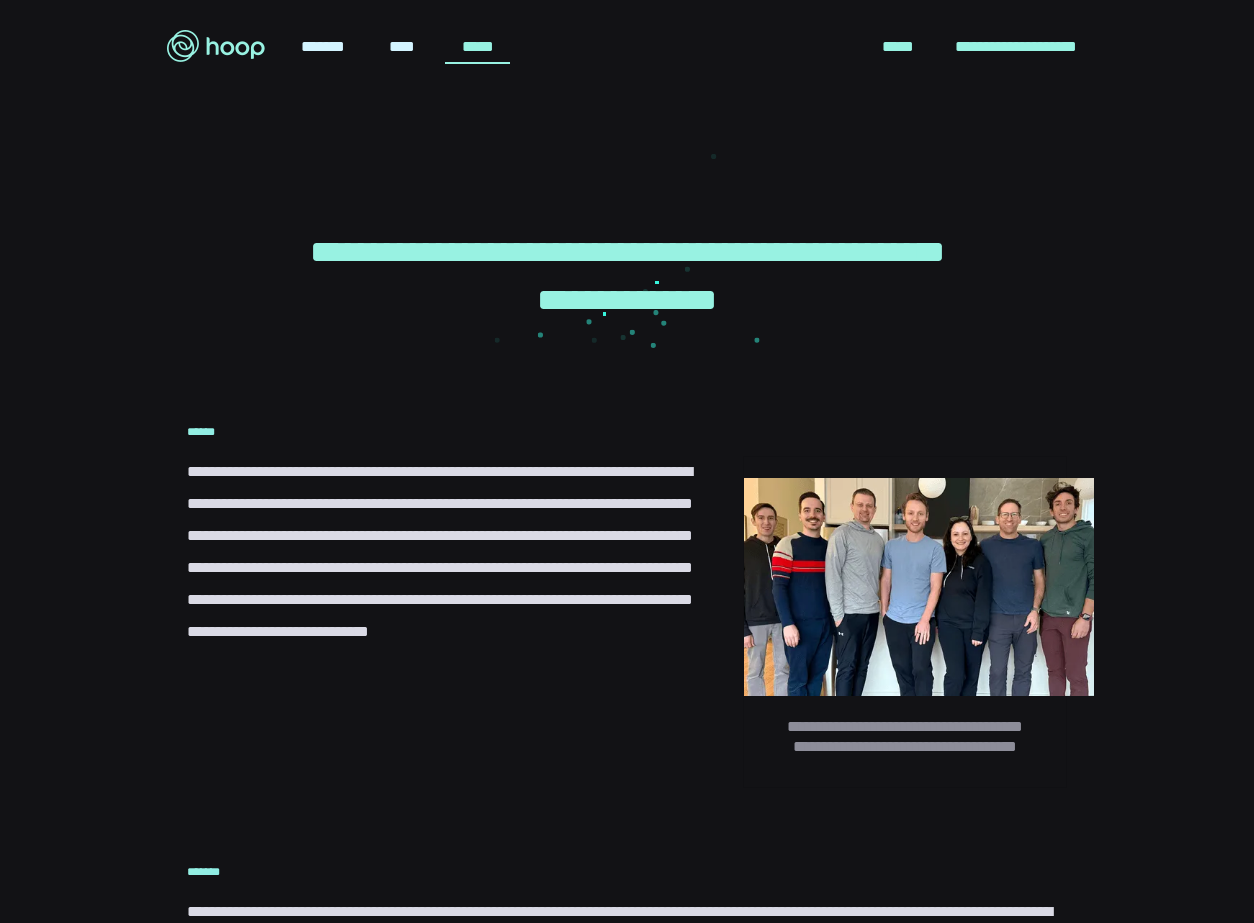 click at bounding box center [216, 46] 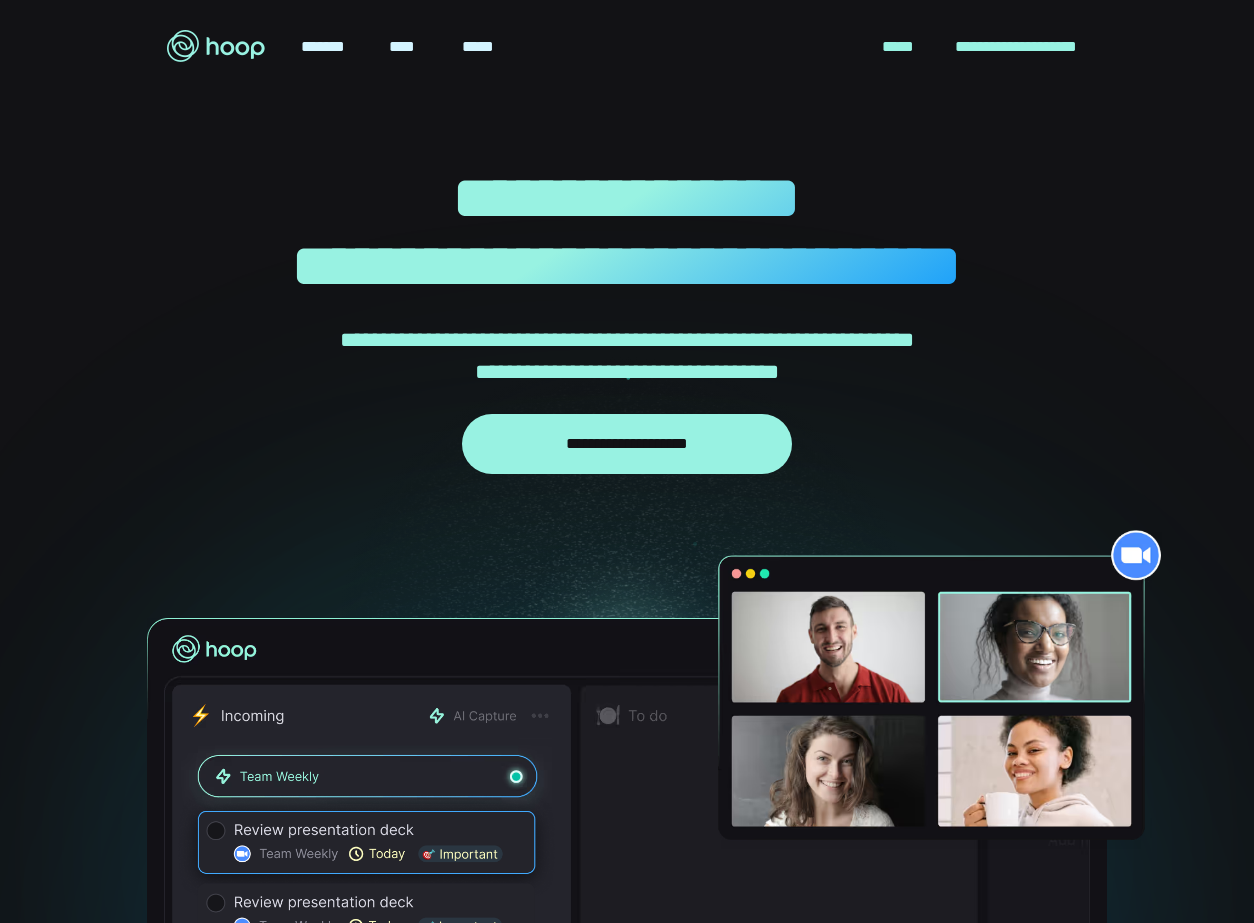 scroll, scrollTop: 414, scrollLeft: 0, axis: vertical 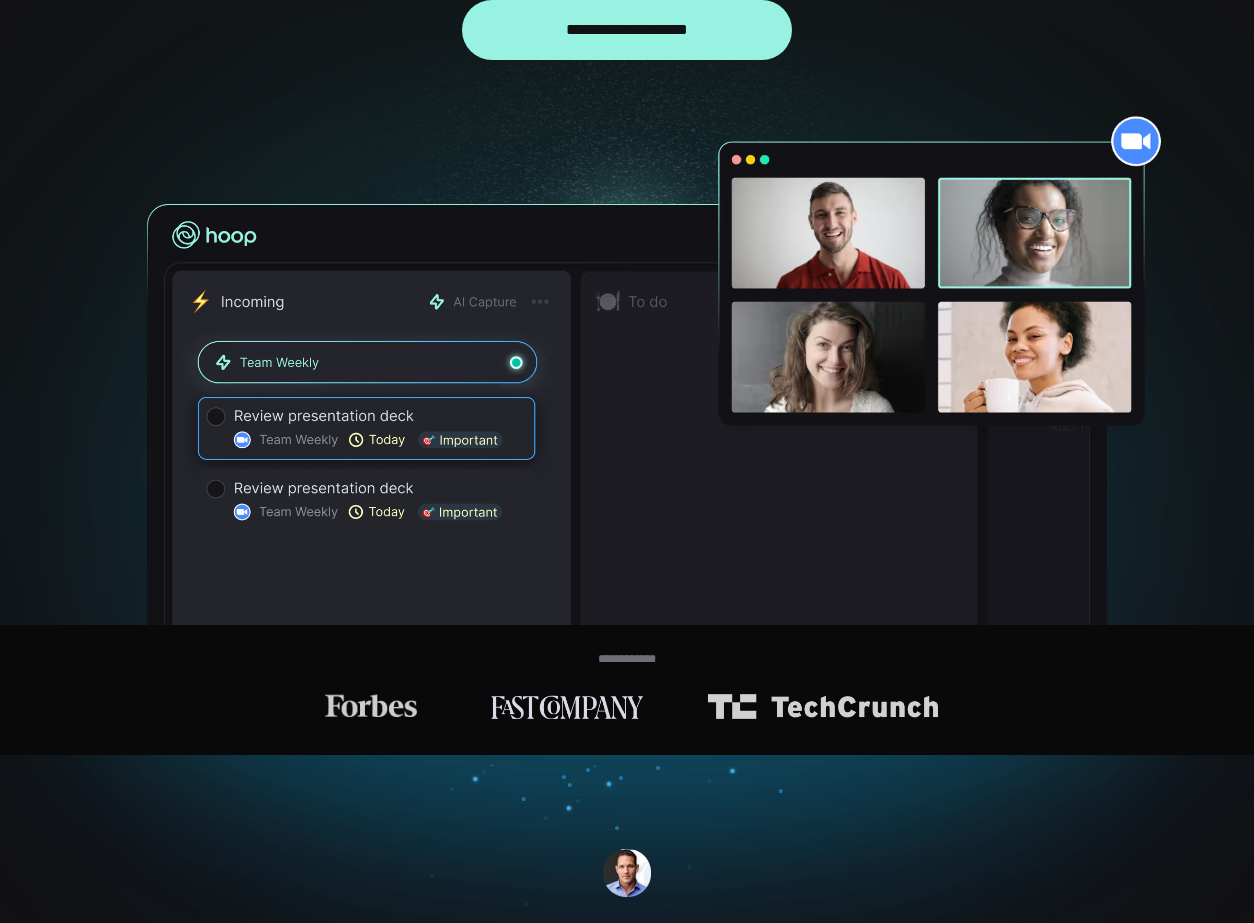 click at bounding box center [937, 281] 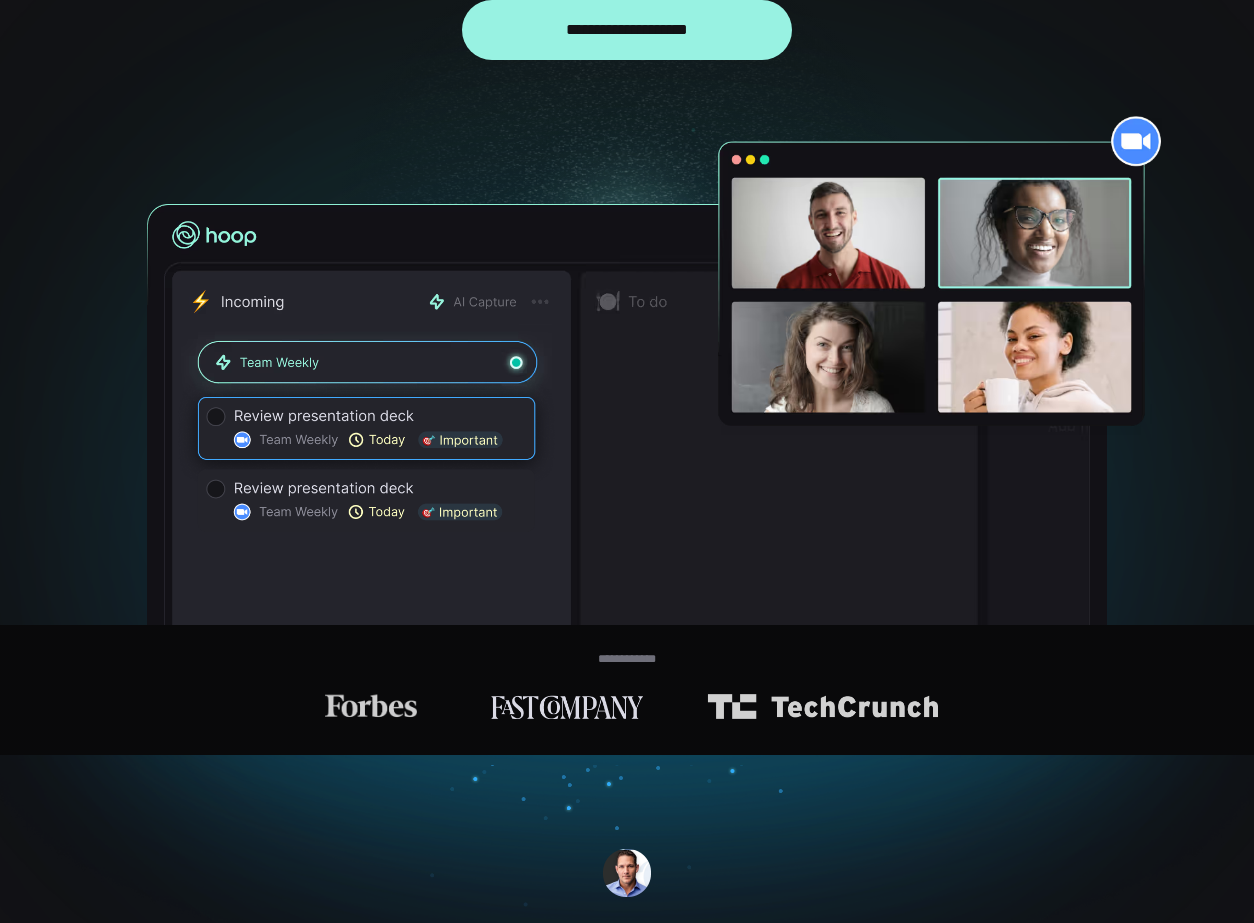 click at bounding box center [937, 281] 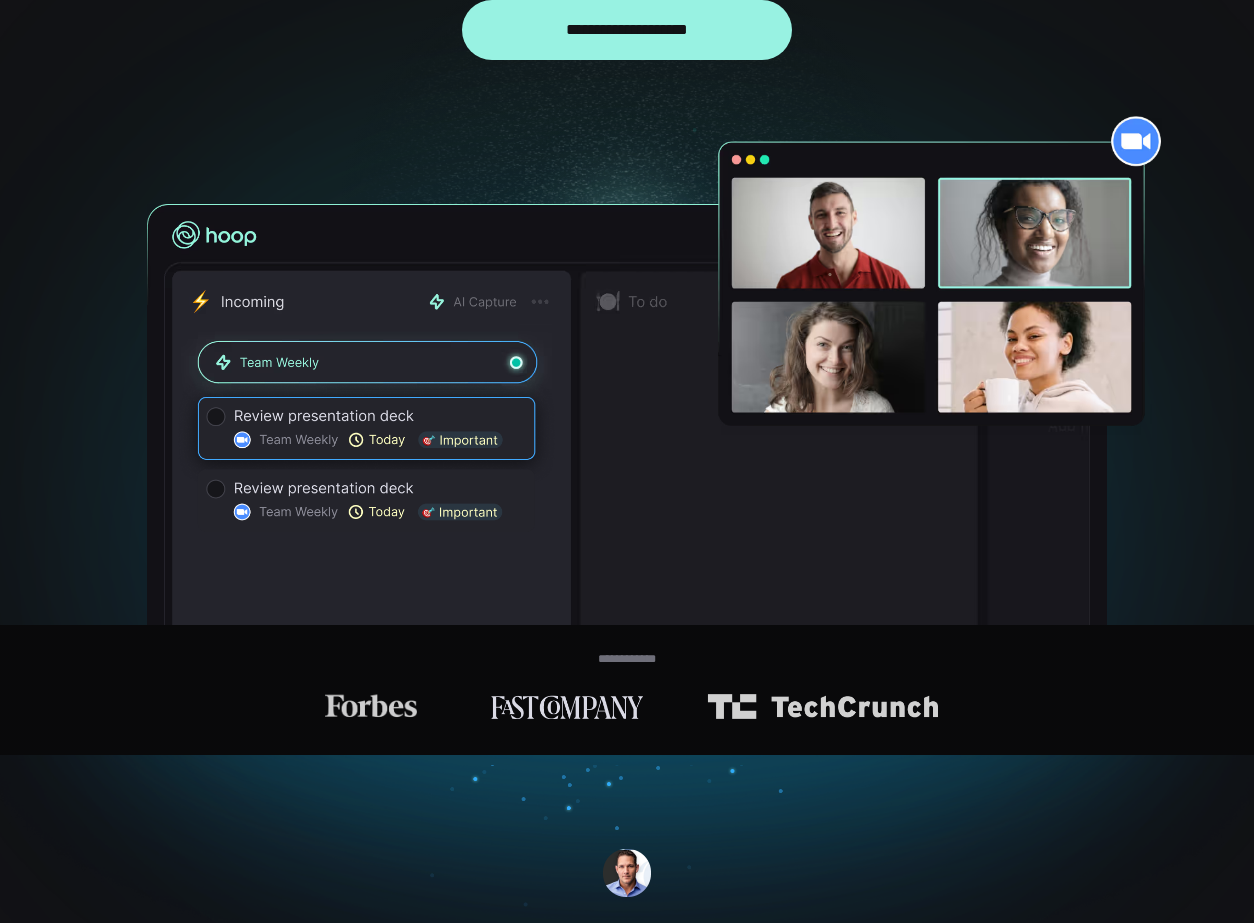 click at bounding box center [937, 281] 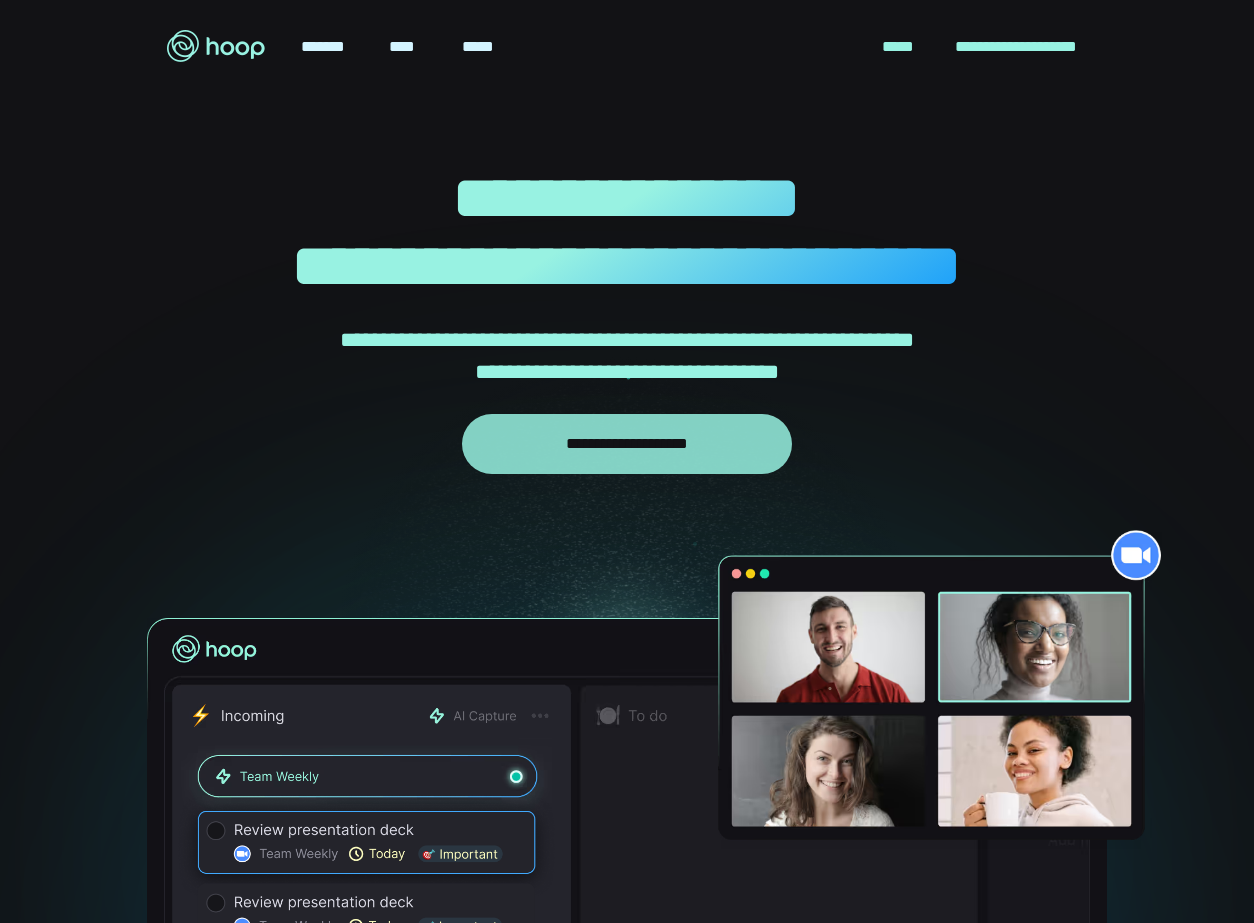 scroll, scrollTop: 0, scrollLeft: 0, axis: both 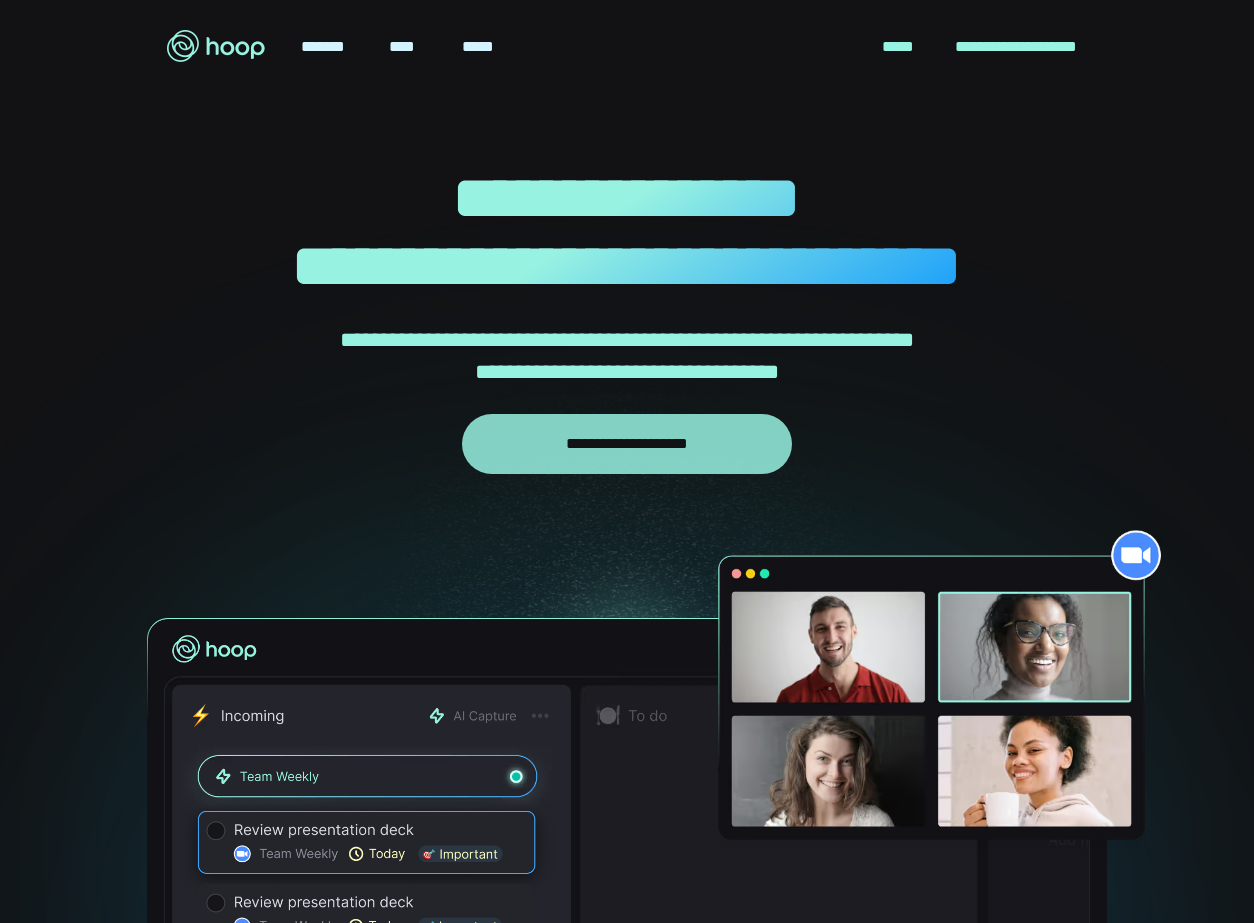 click on "**********" at bounding box center [627, 444] 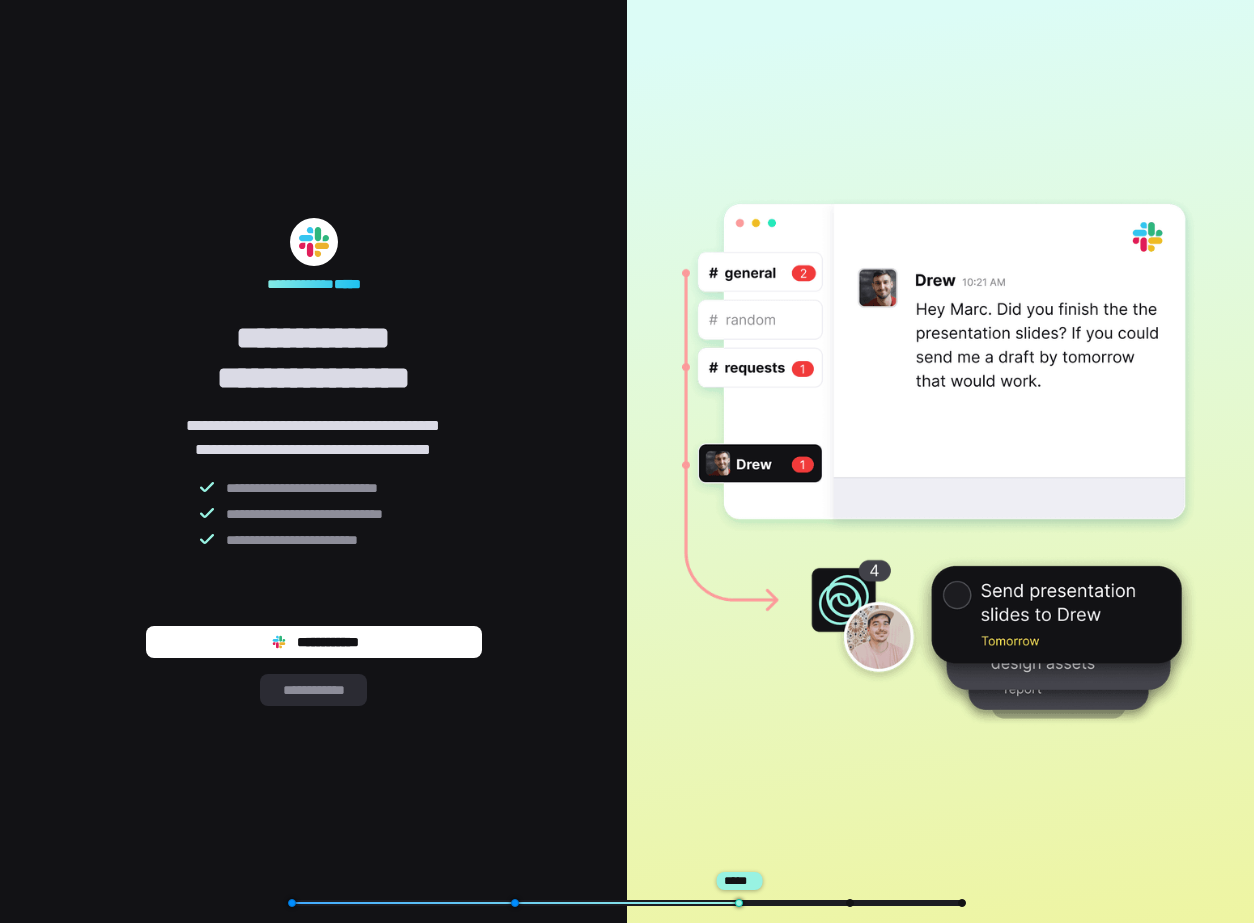 scroll, scrollTop: 0, scrollLeft: 0, axis: both 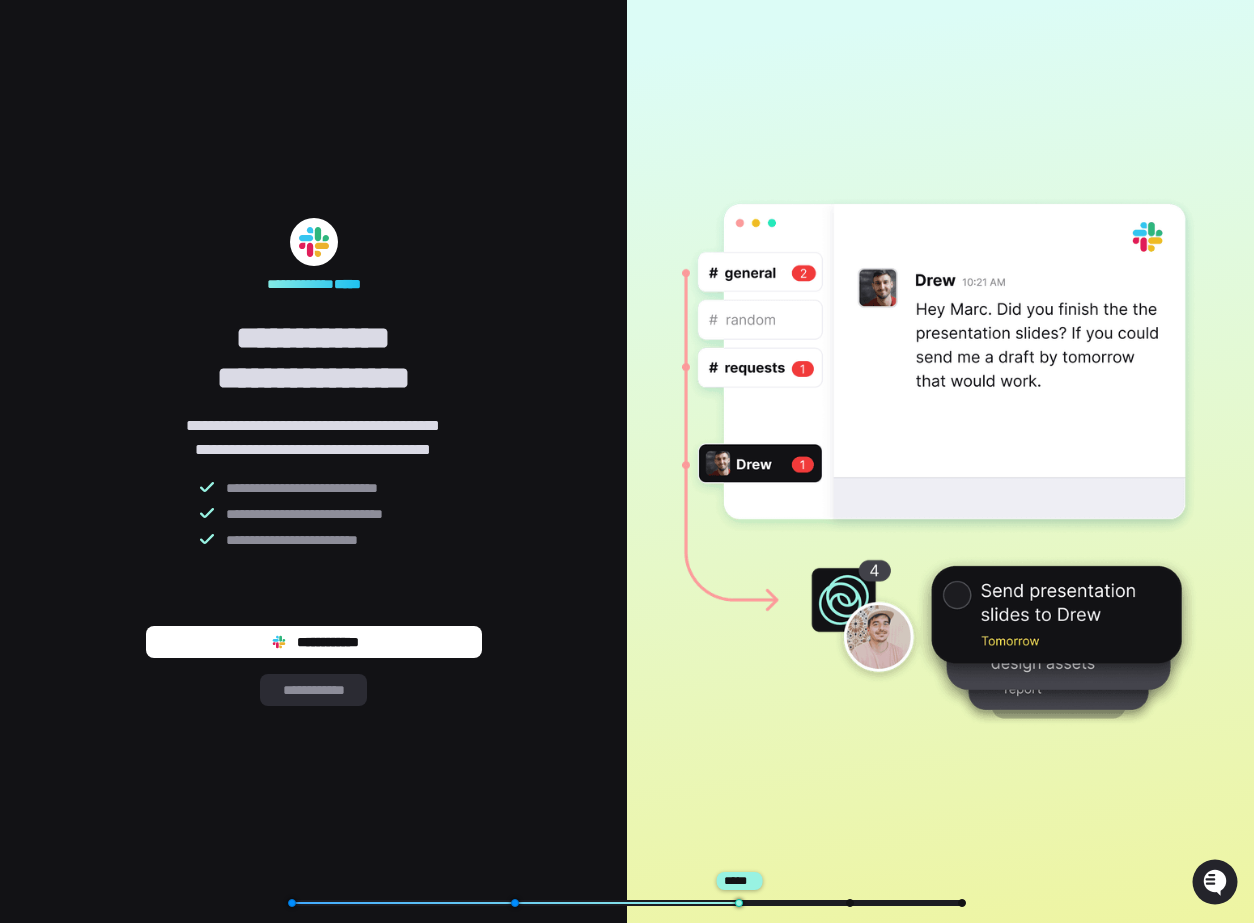 click on "**********" at bounding box center [313, 690] 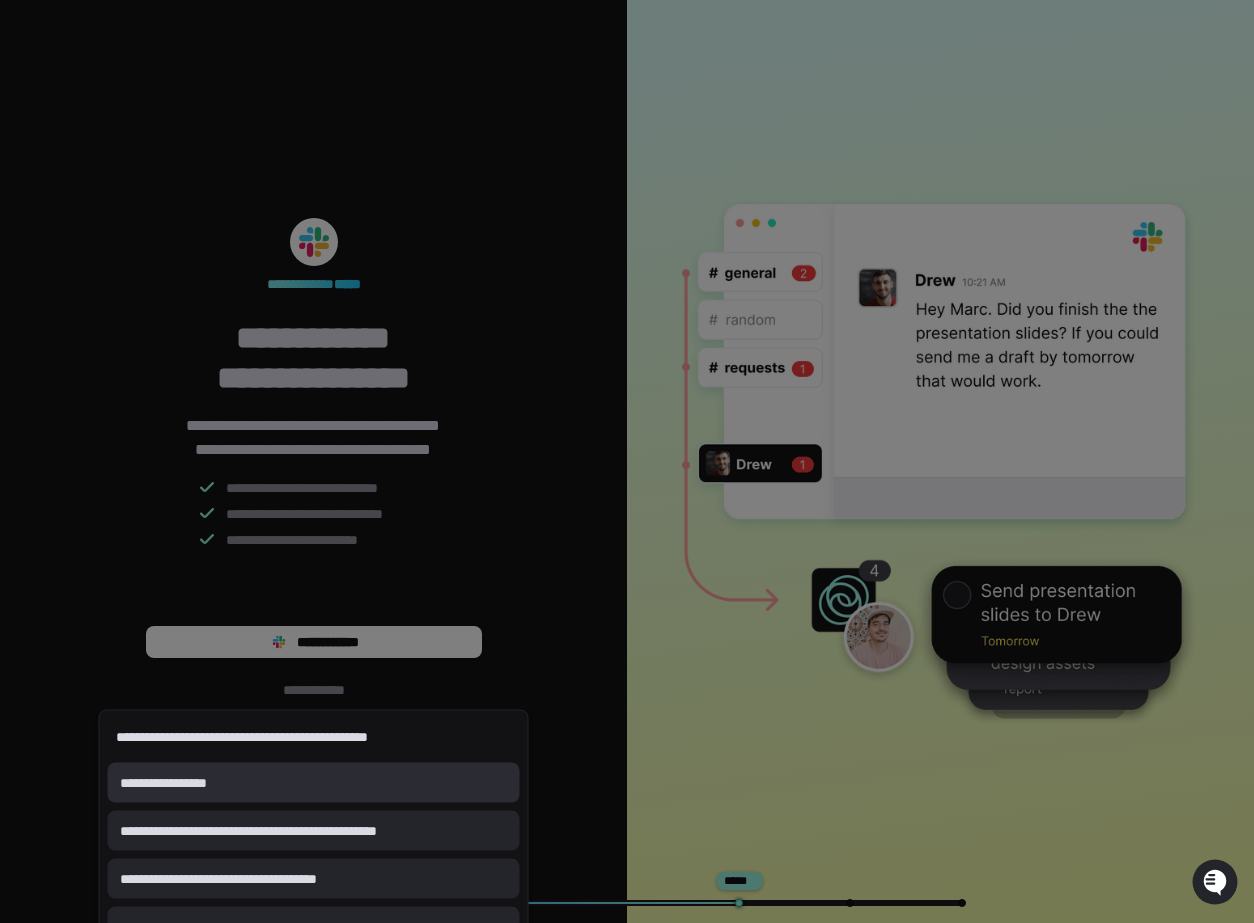 click on "**********" at bounding box center (314, 783) 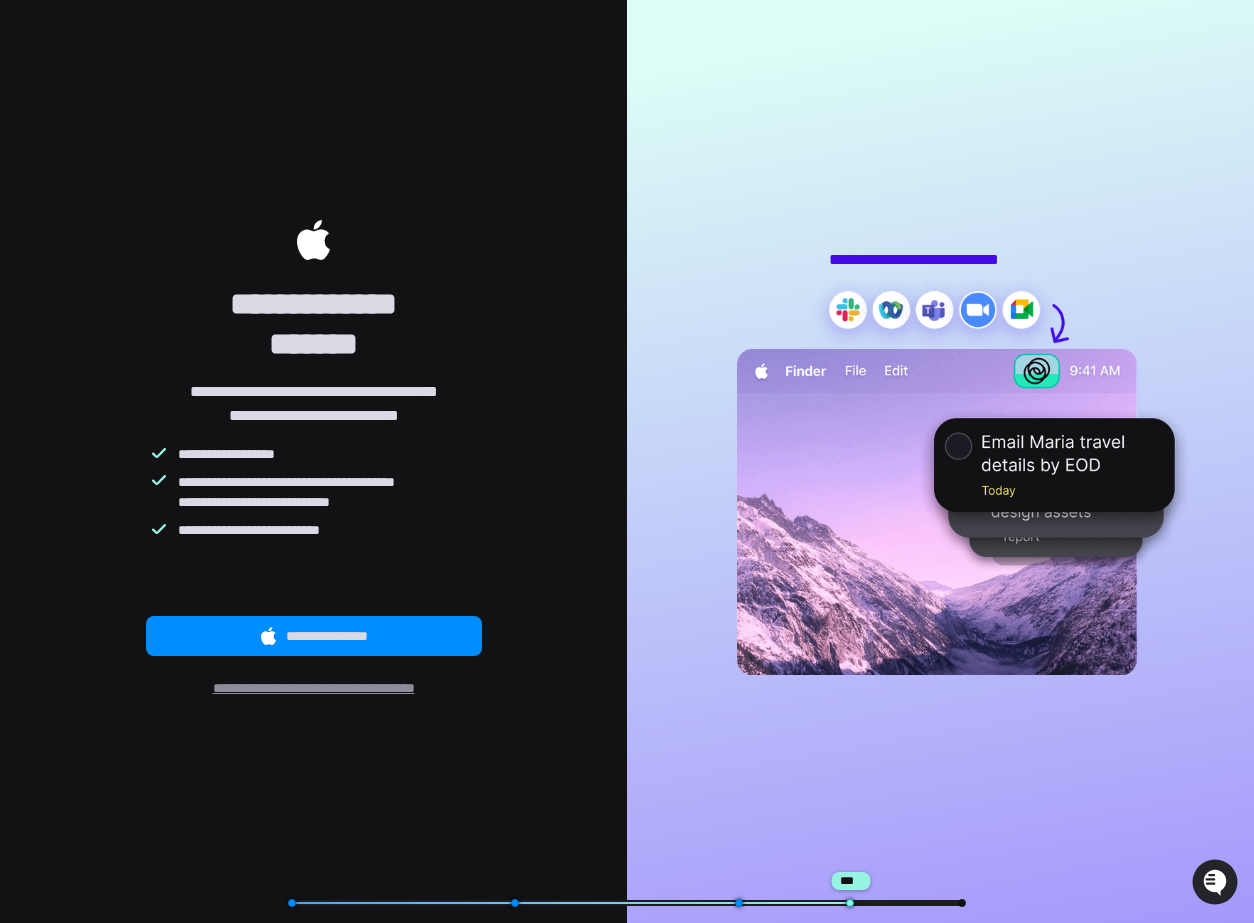 click on "**********" at bounding box center (313, 688) 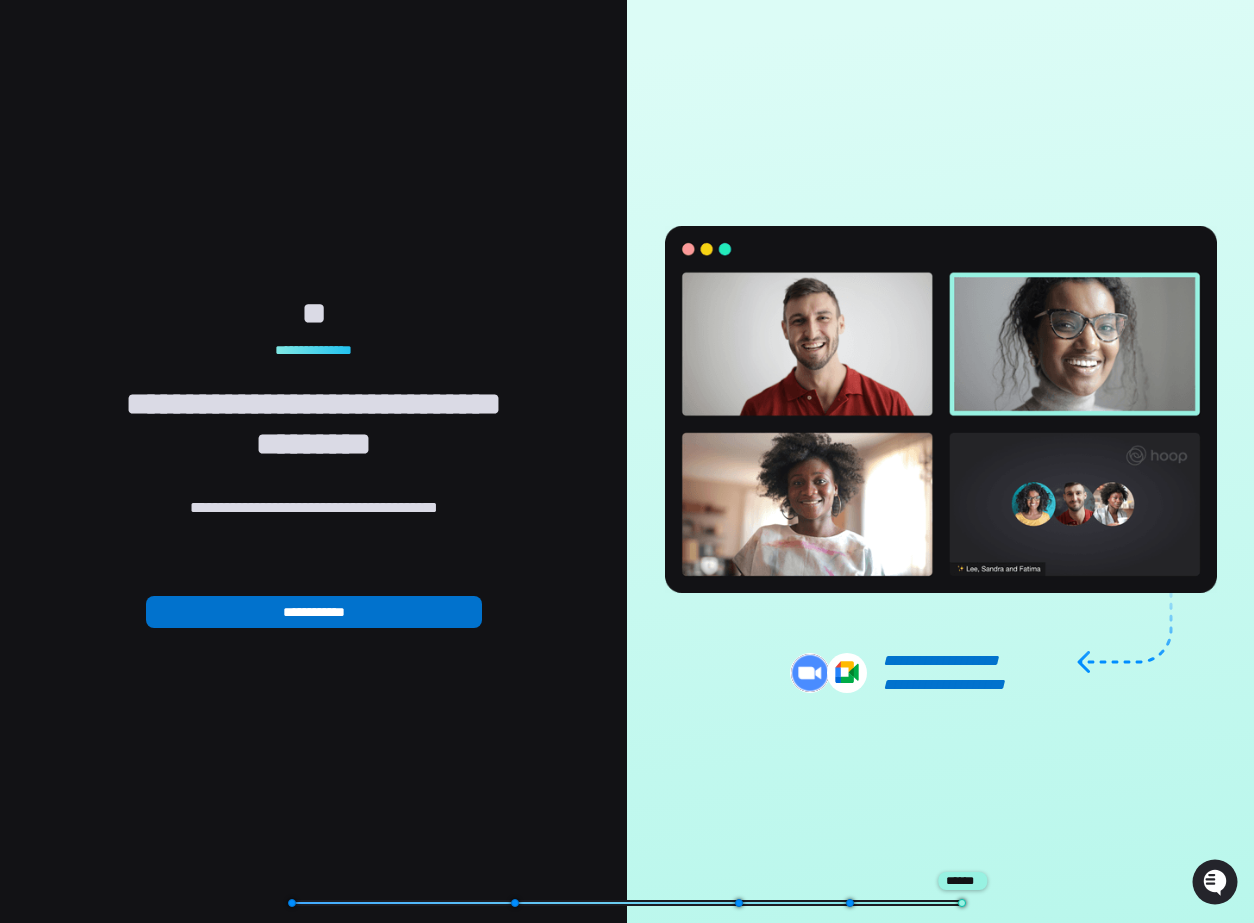 click on "**********" at bounding box center (314, 612) 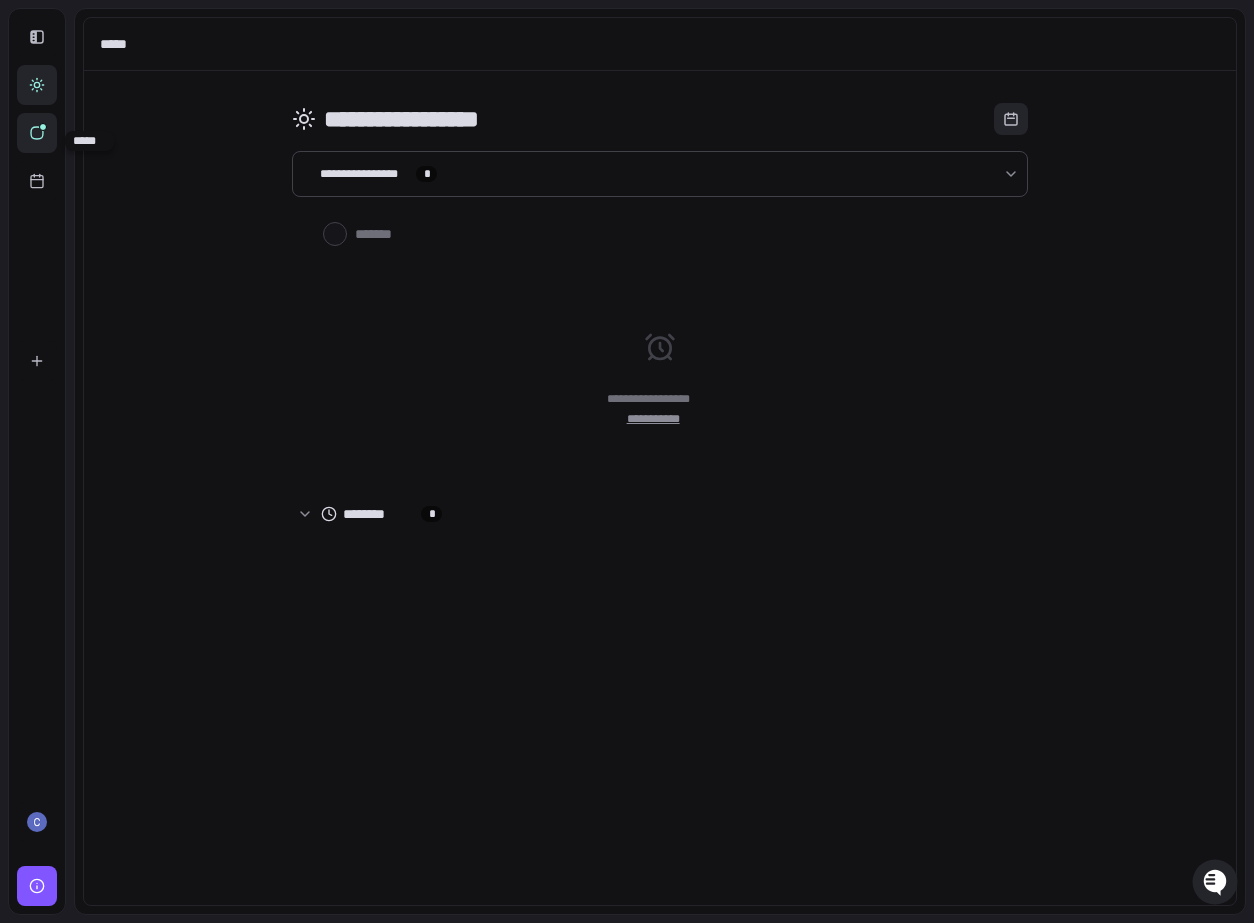 click at bounding box center [37, 133] 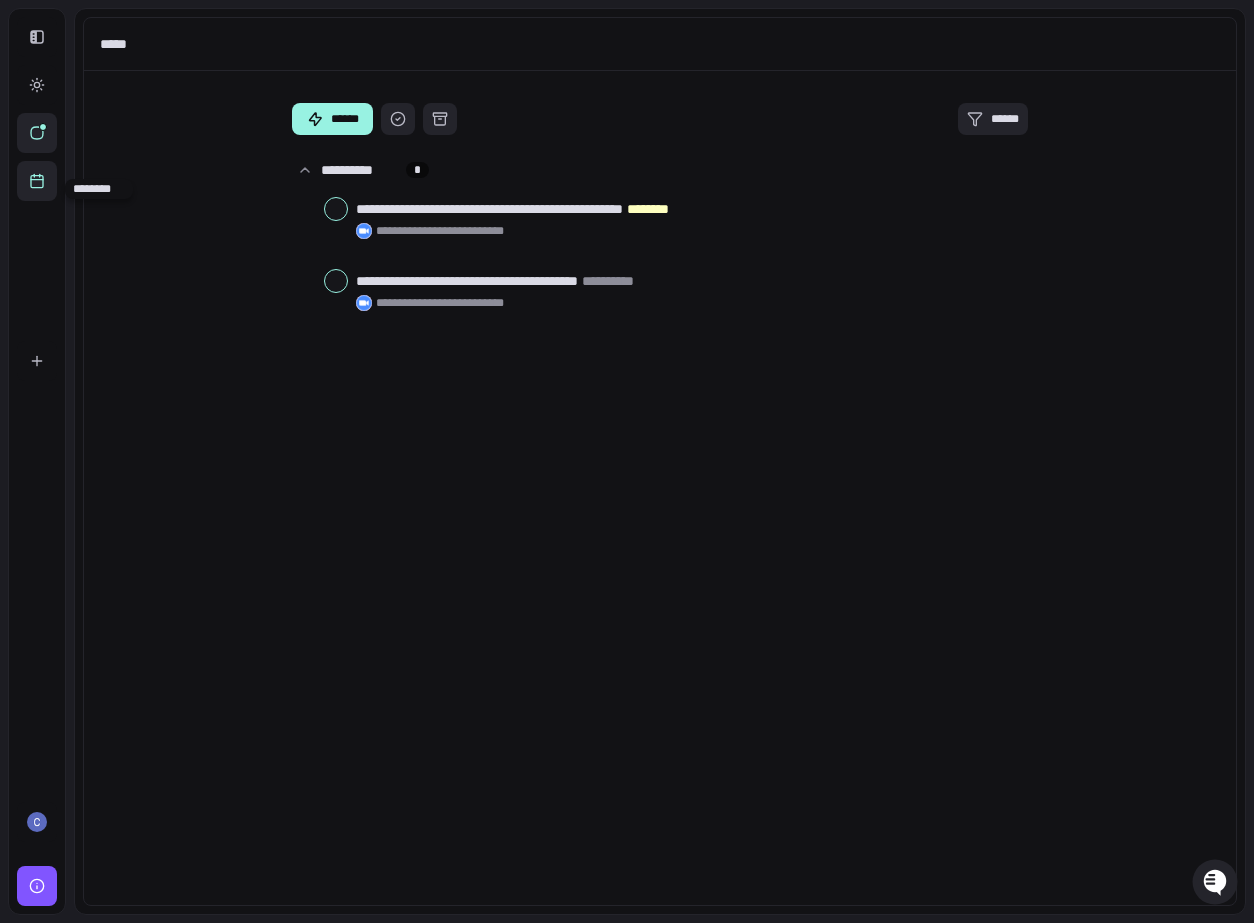 click at bounding box center (37, 181) 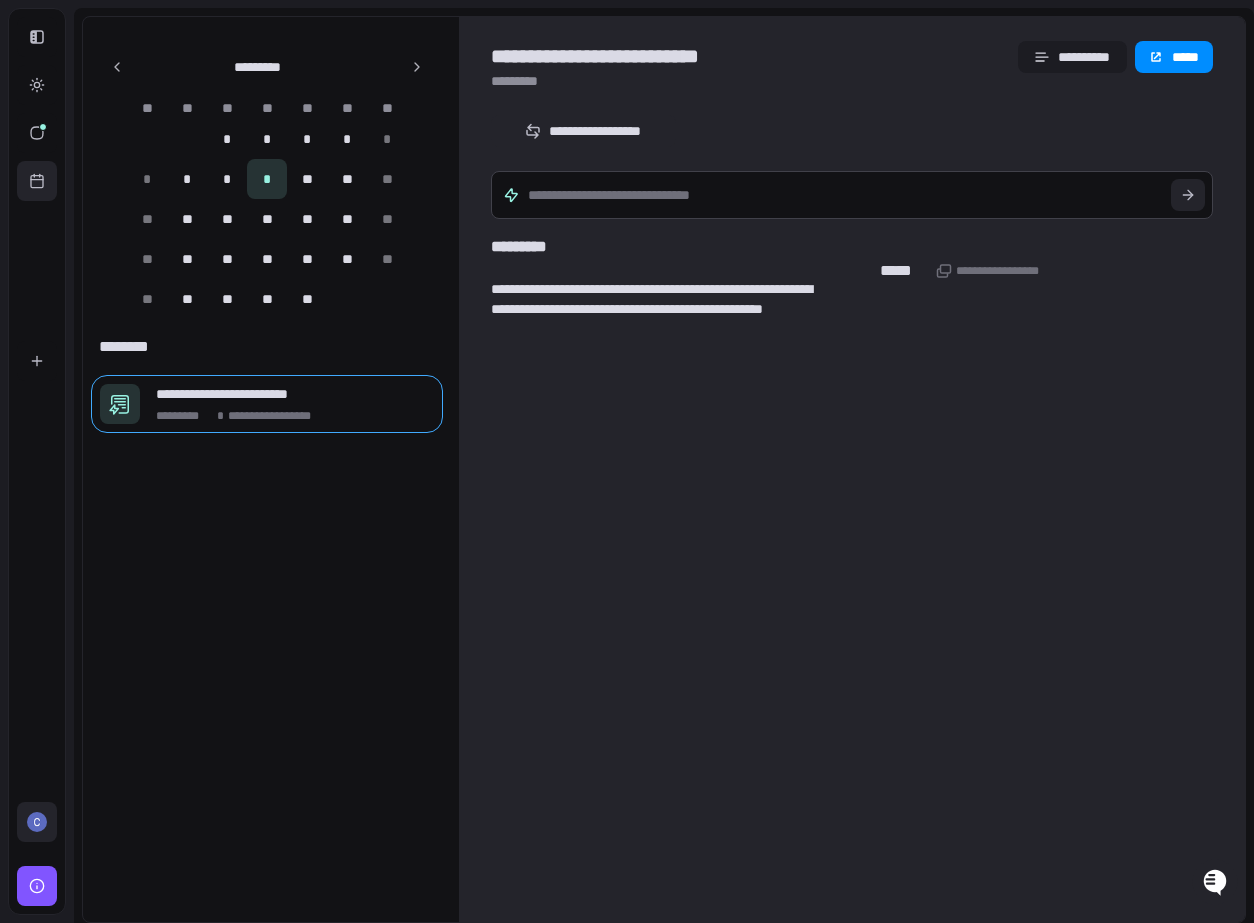 click at bounding box center (37, 822) 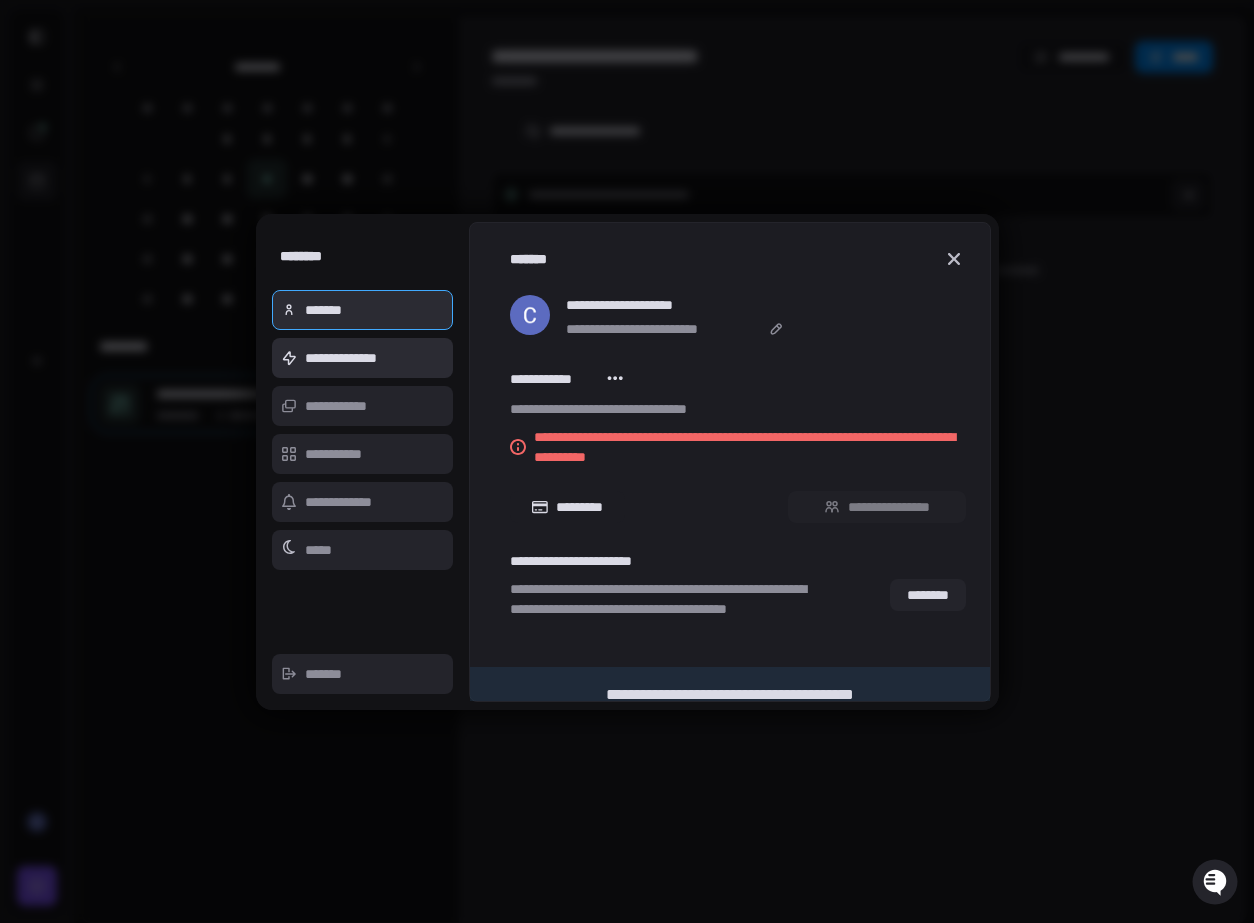 click on "**********" at bounding box center (363, 358) 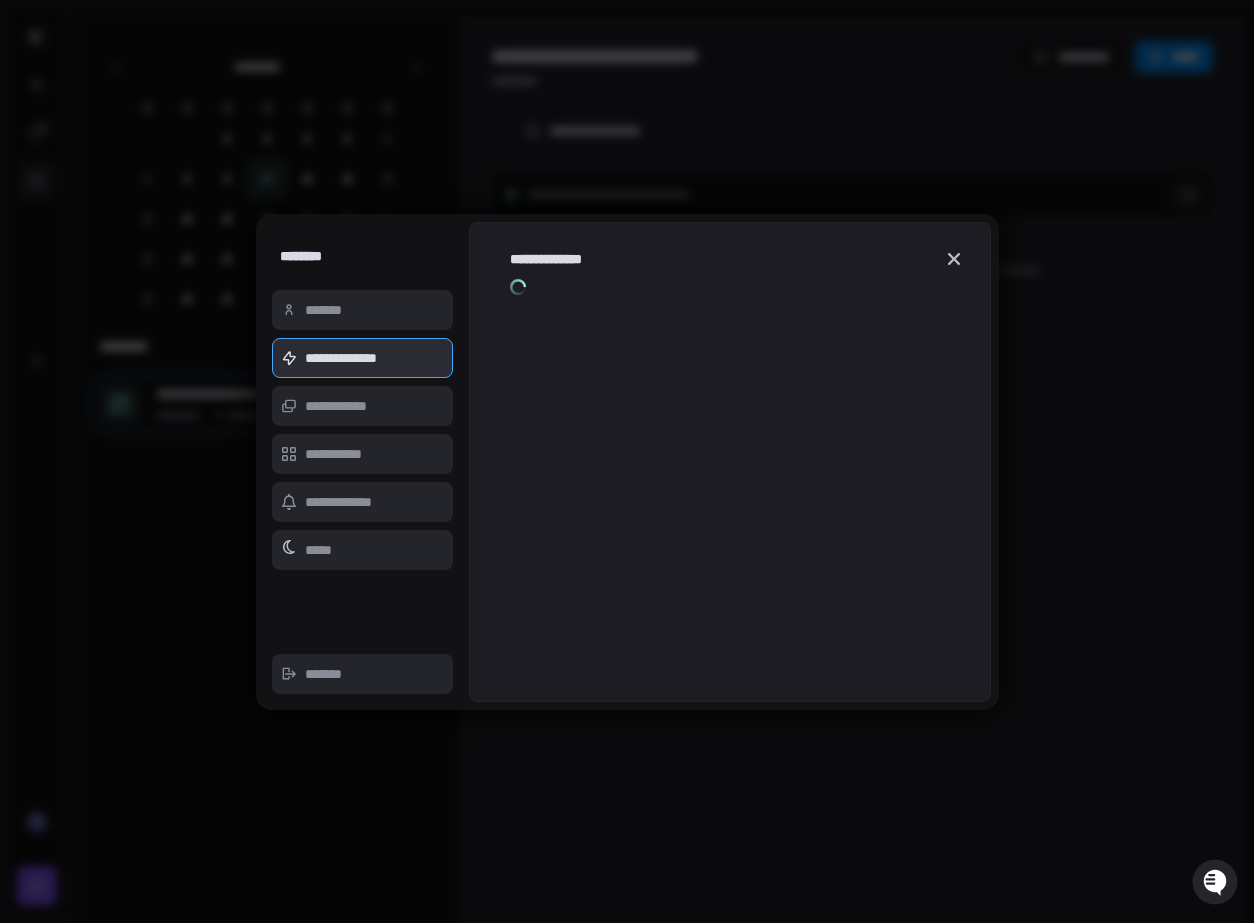 type on "*" 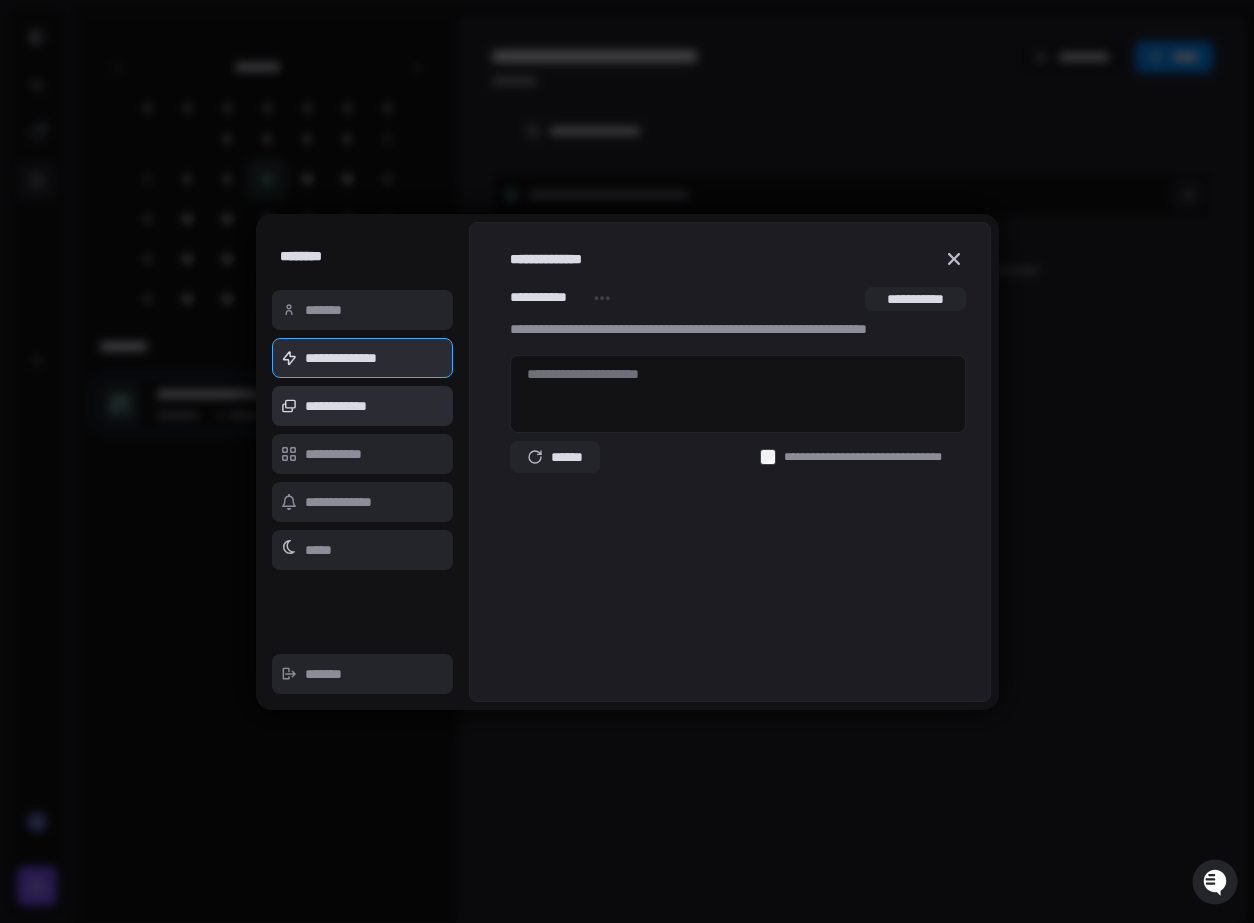click on "**********" at bounding box center (363, 406) 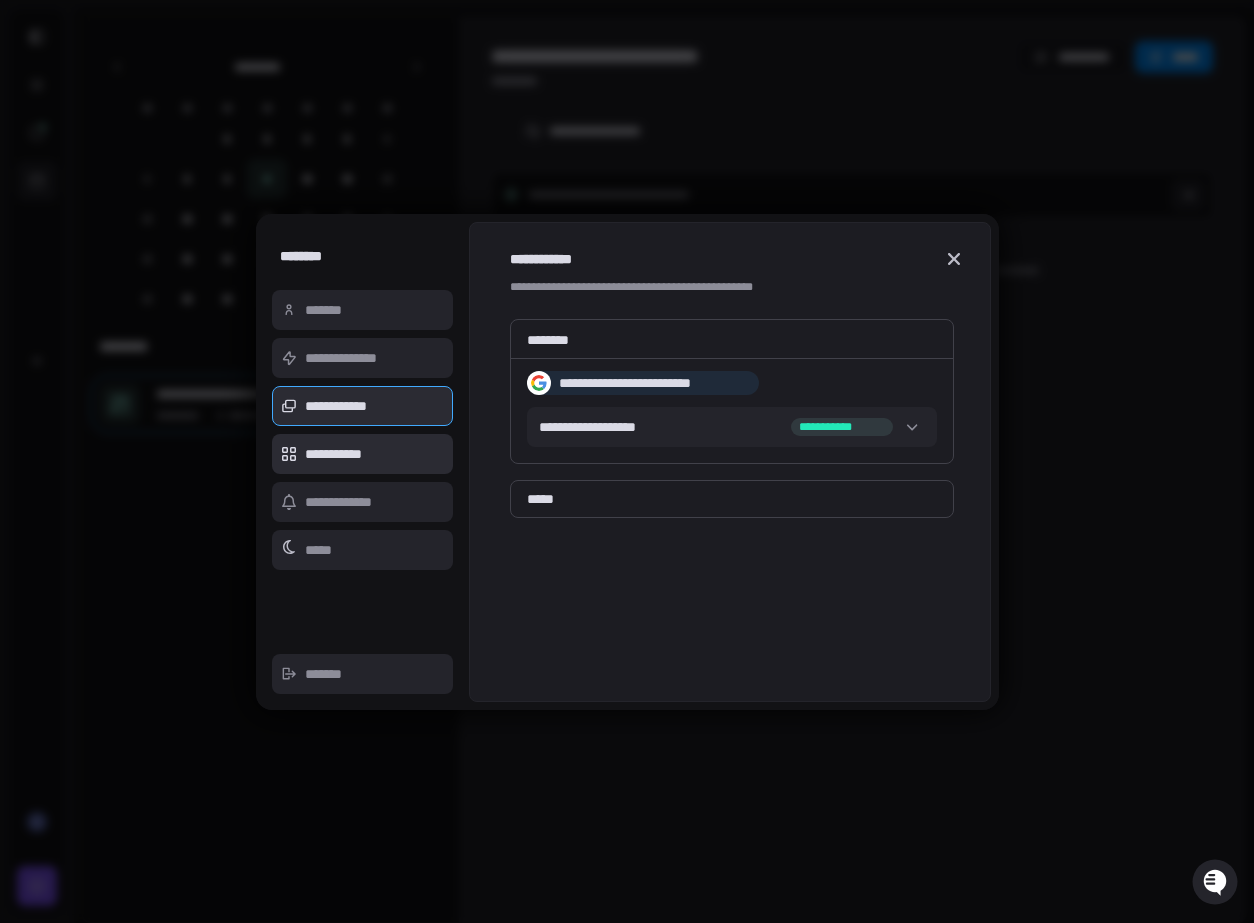 click on "**********" at bounding box center [363, 454] 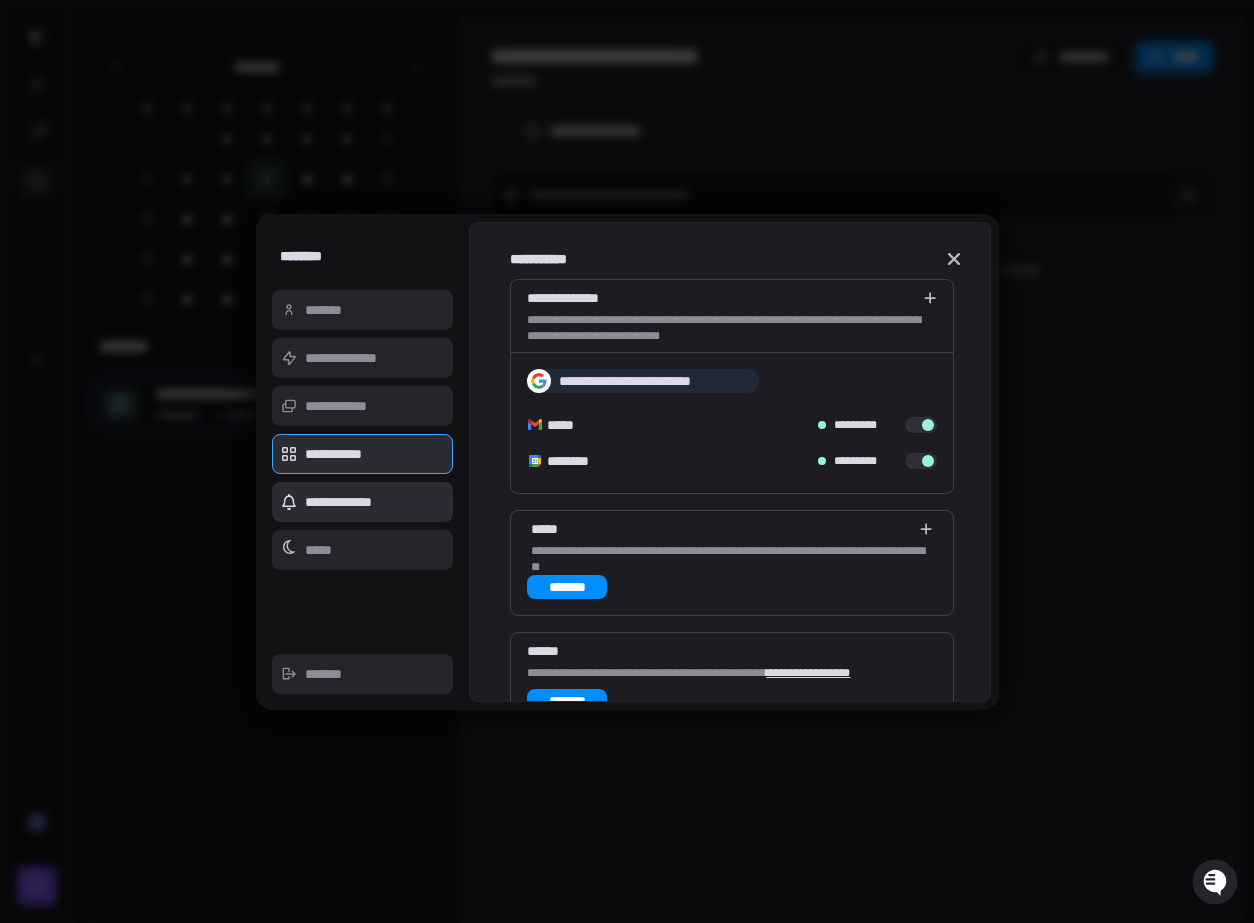 click on "**********" at bounding box center (363, 502) 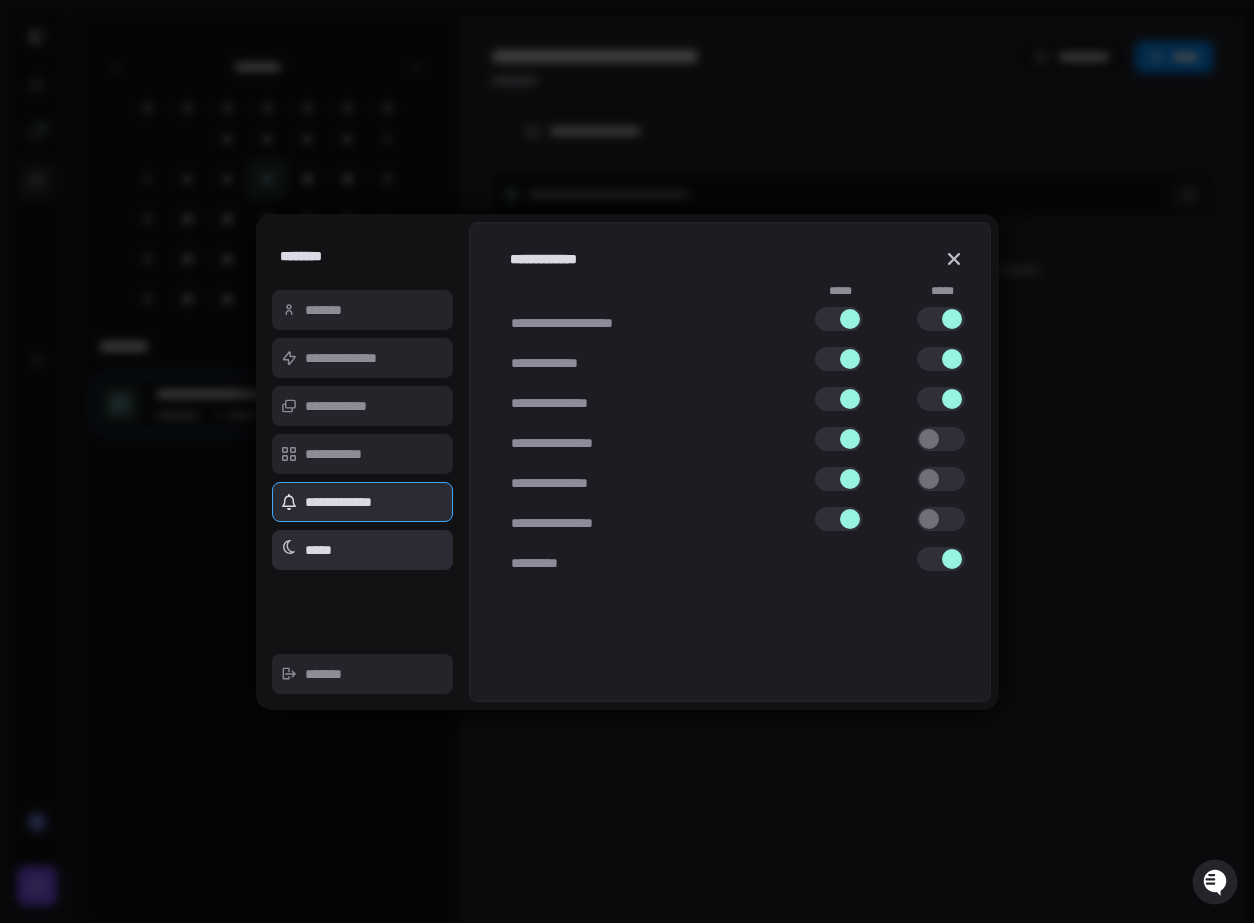 click on "*****" at bounding box center (363, 550) 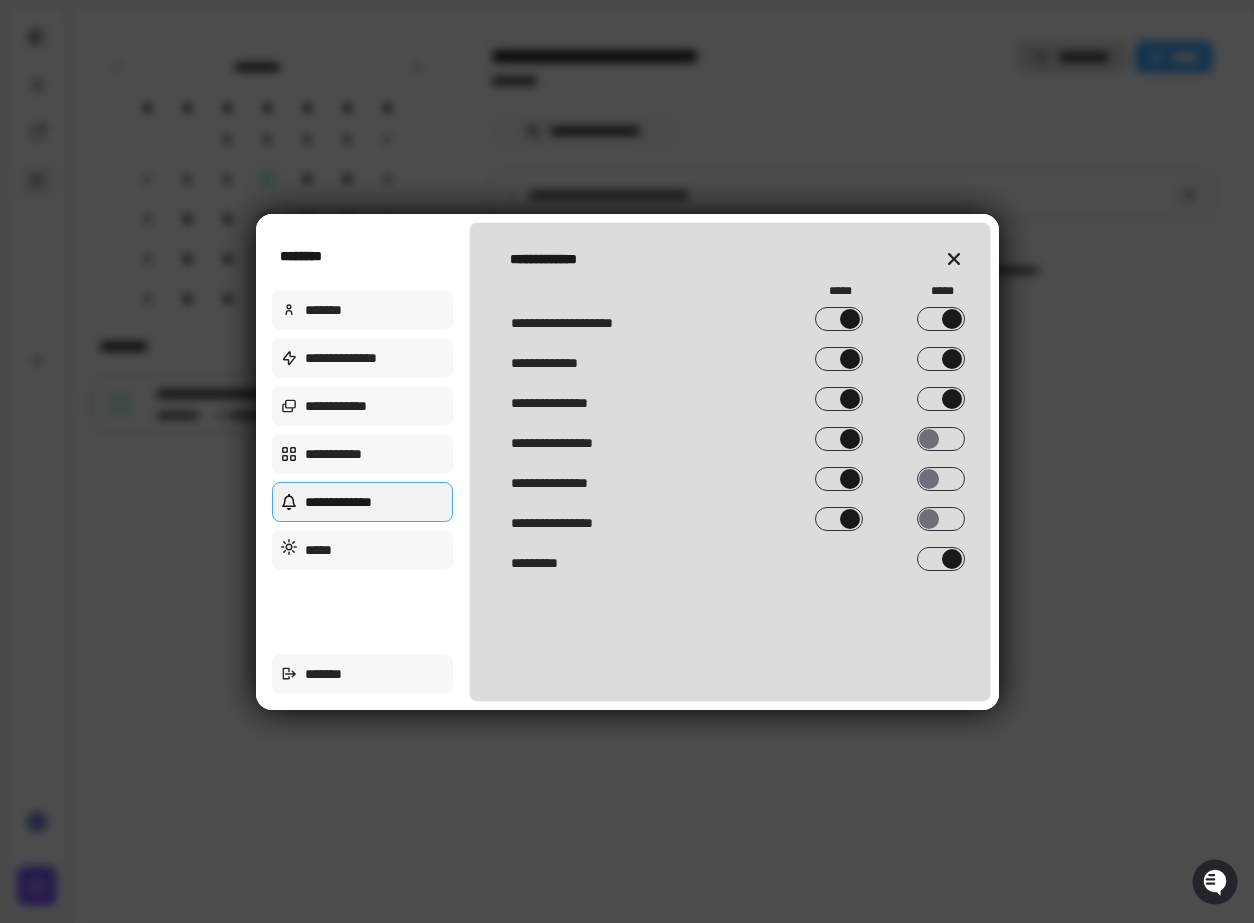 click at bounding box center (627, 461) 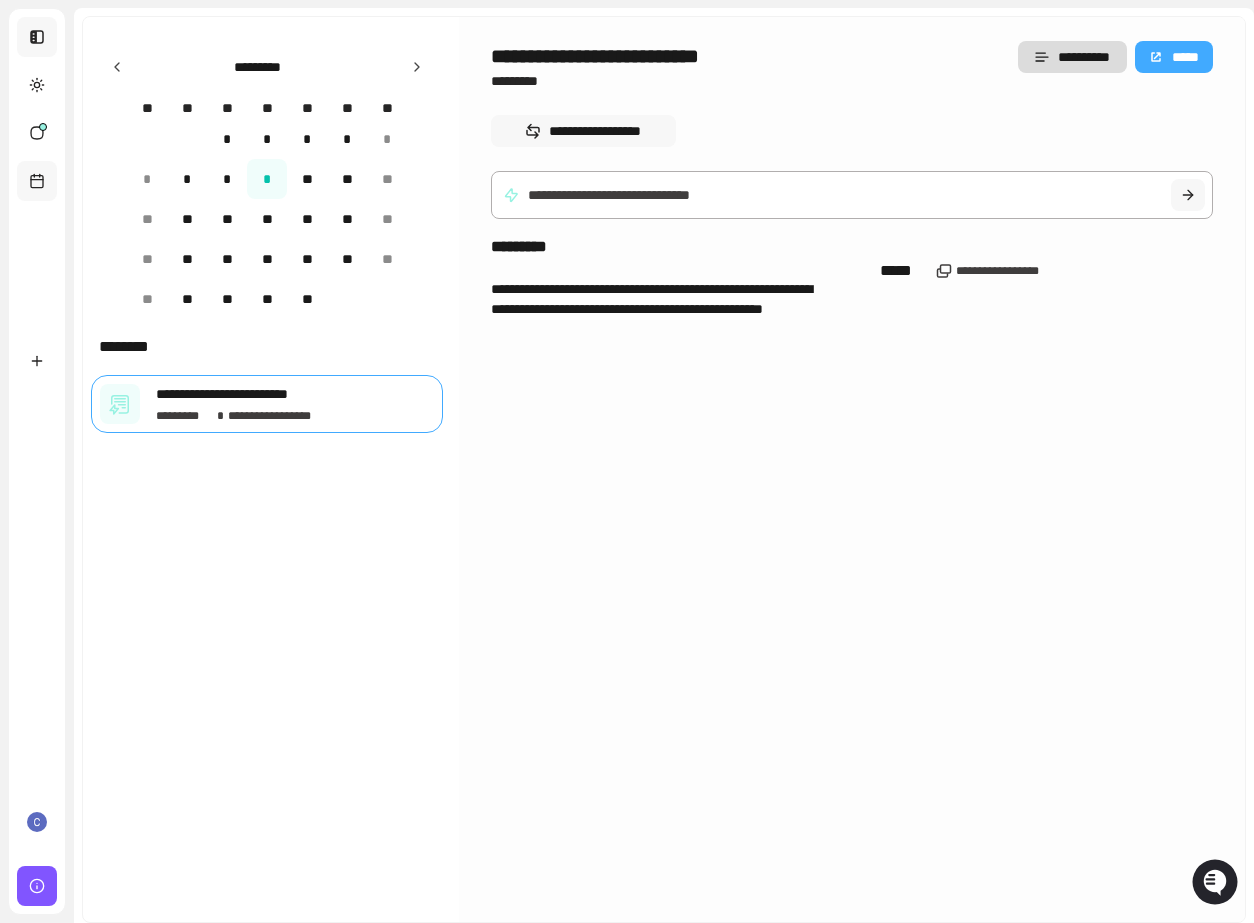 click at bounding box center (37, 37) 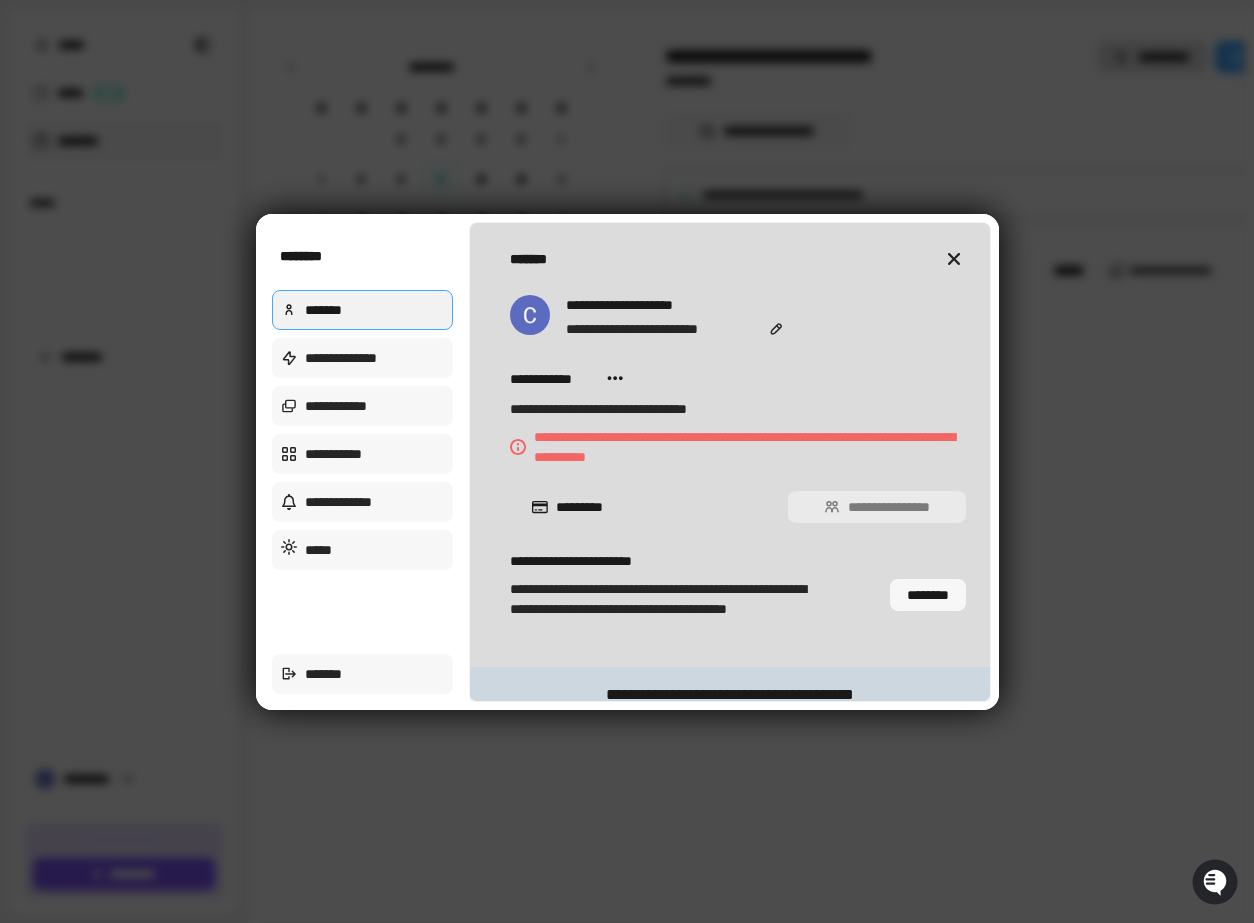 click at bounding box center [627, 461] 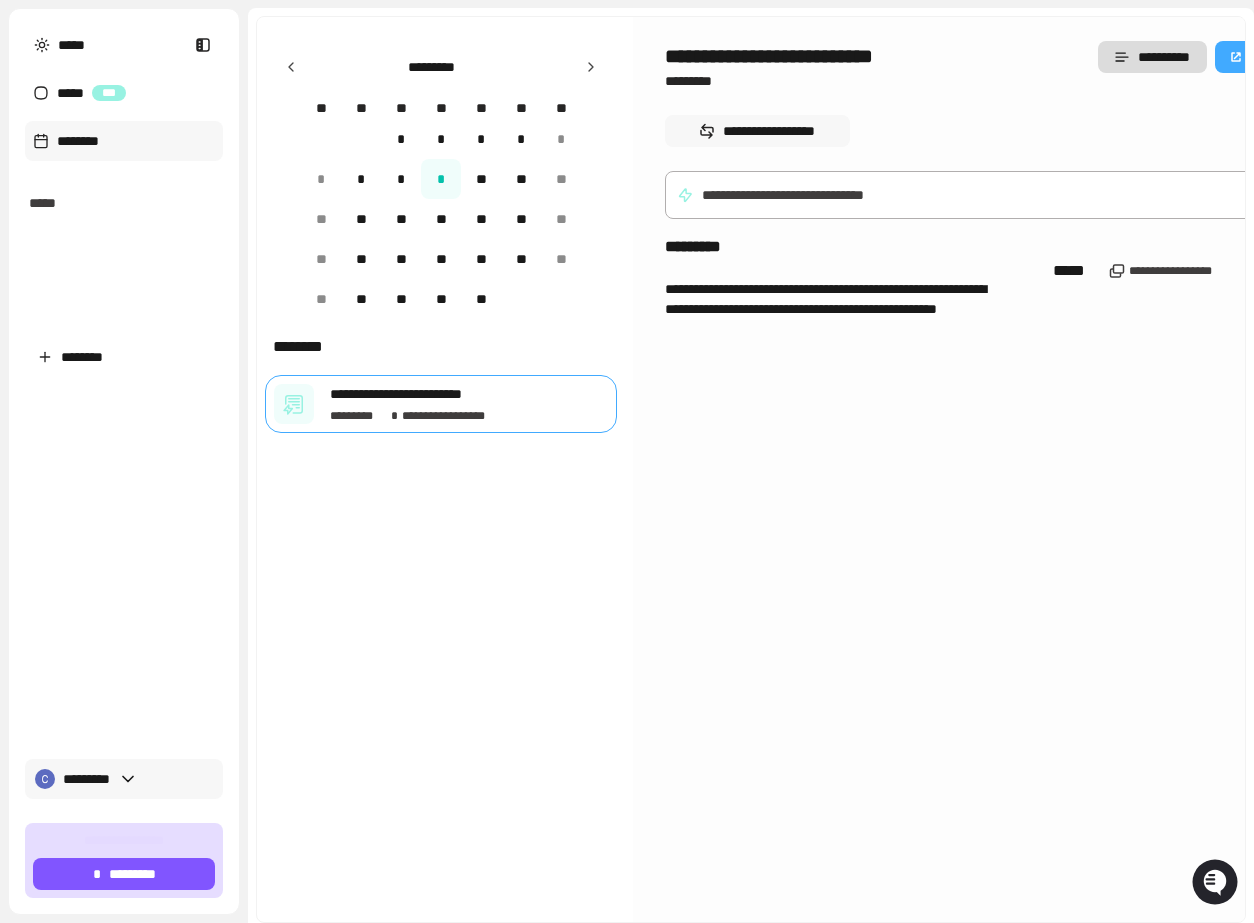 click on "*********" at bounding box center (124, 779) 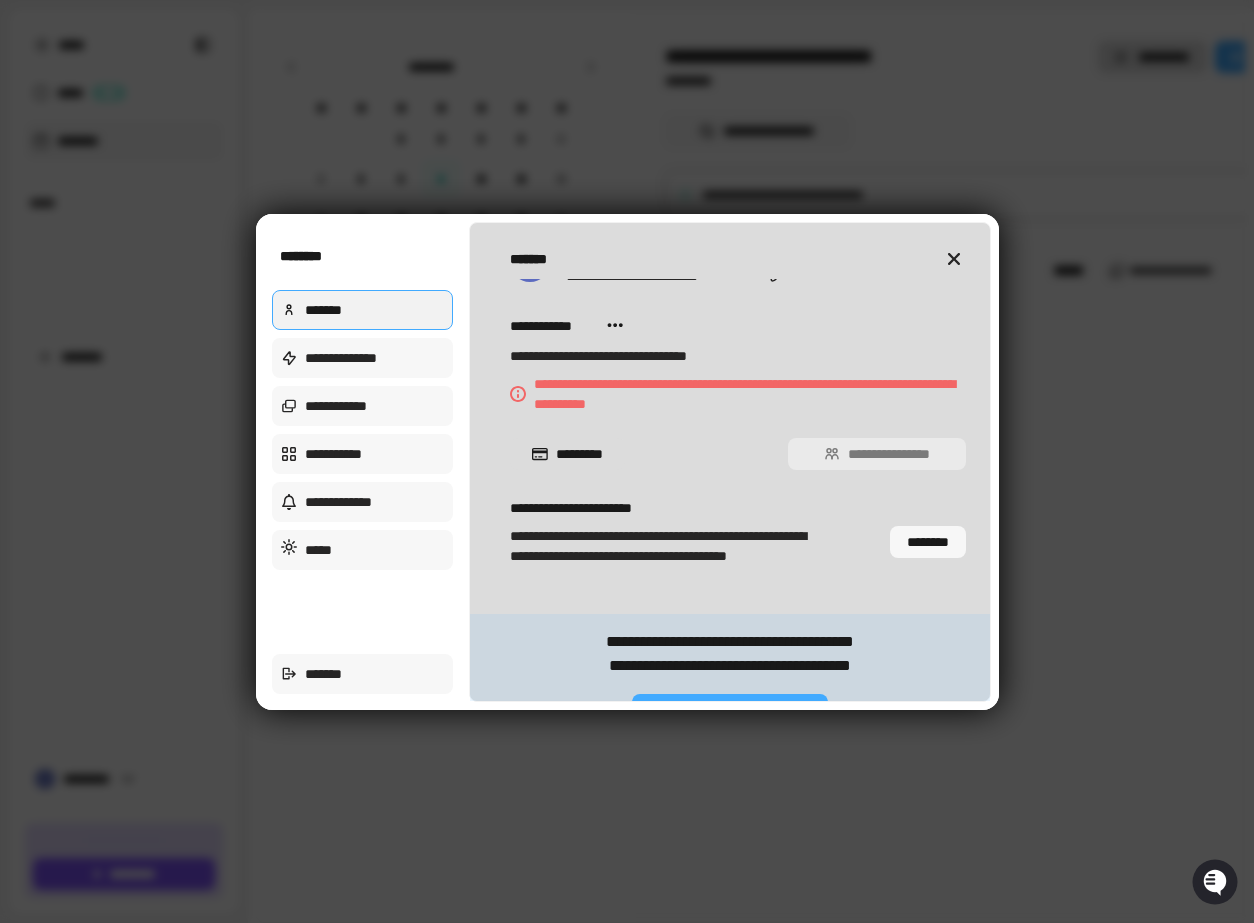 scroll, scrollTop: 94, scrollLeft: 0, axis: vertical 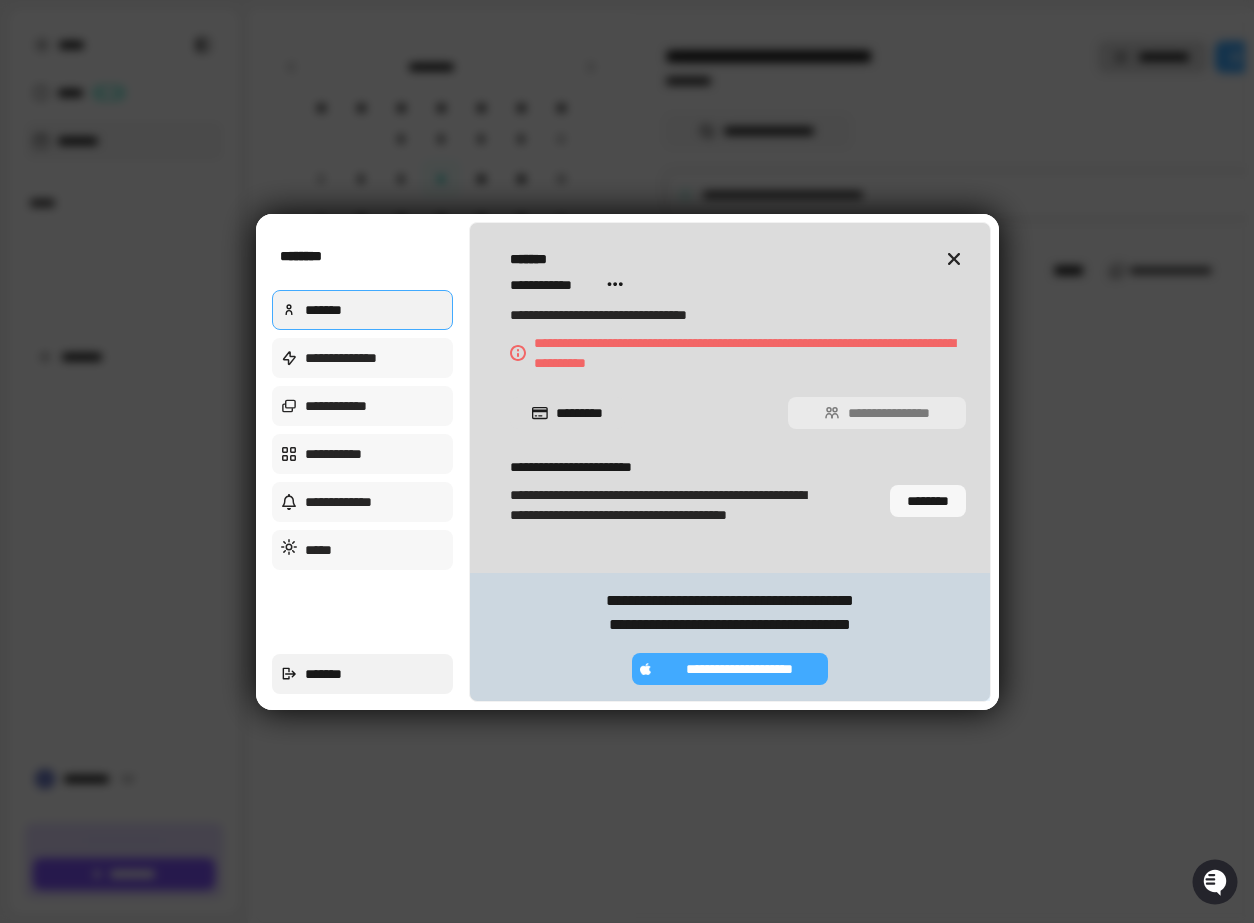 click on "*******" at bounding box center [363, 674] 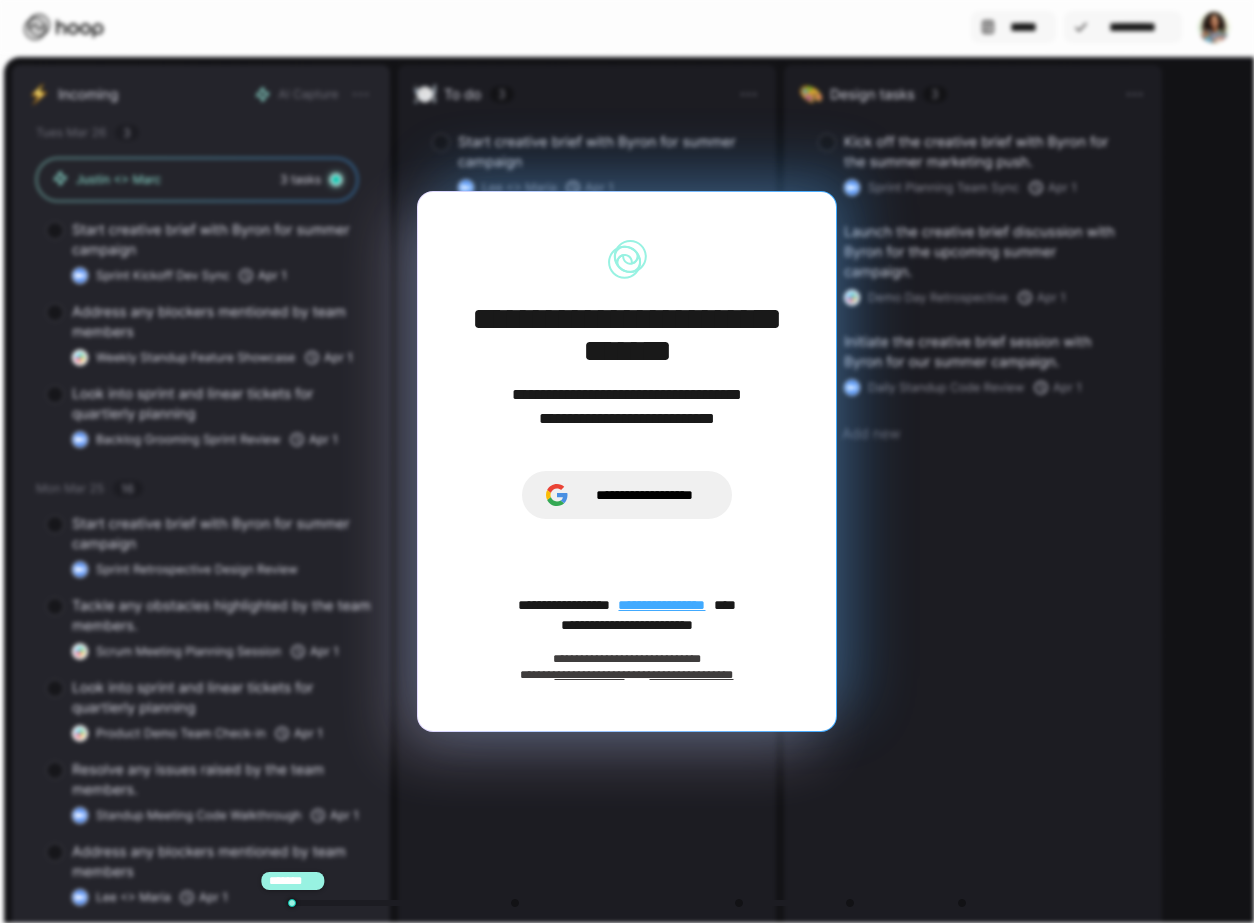 scroll, scrollTop: 0, scrollLeft: 0, axis: both 